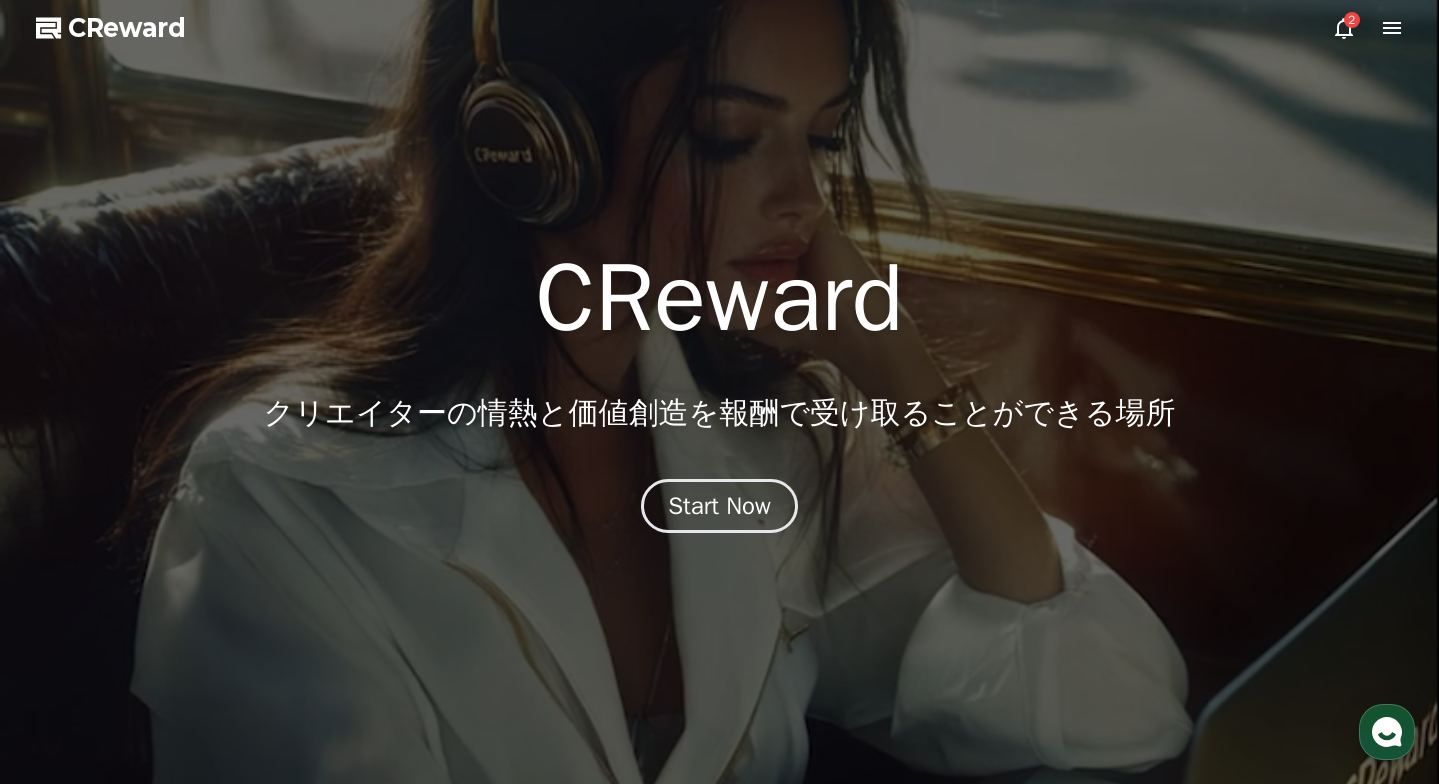 scroll, scrollTop: 0, scrollLeft: 0, axis: both 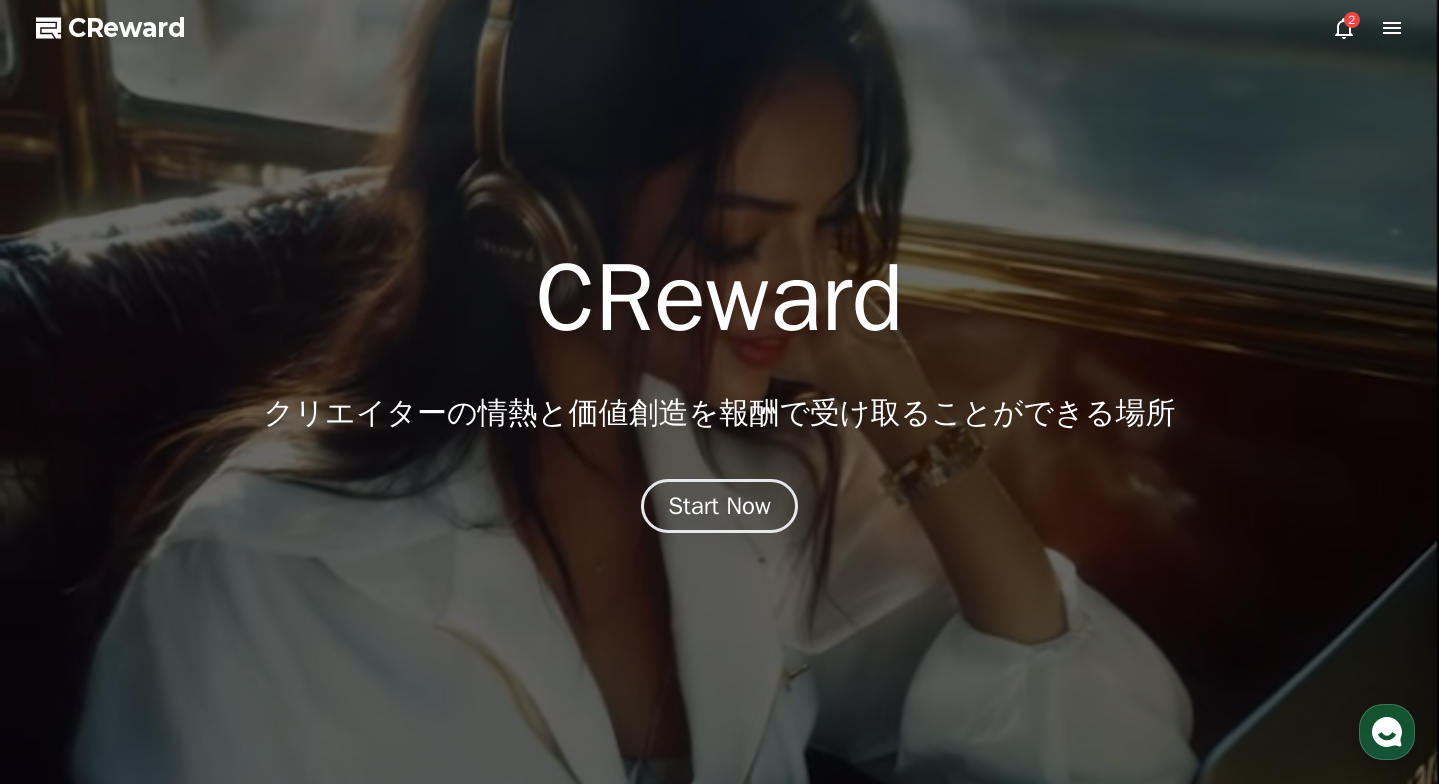click 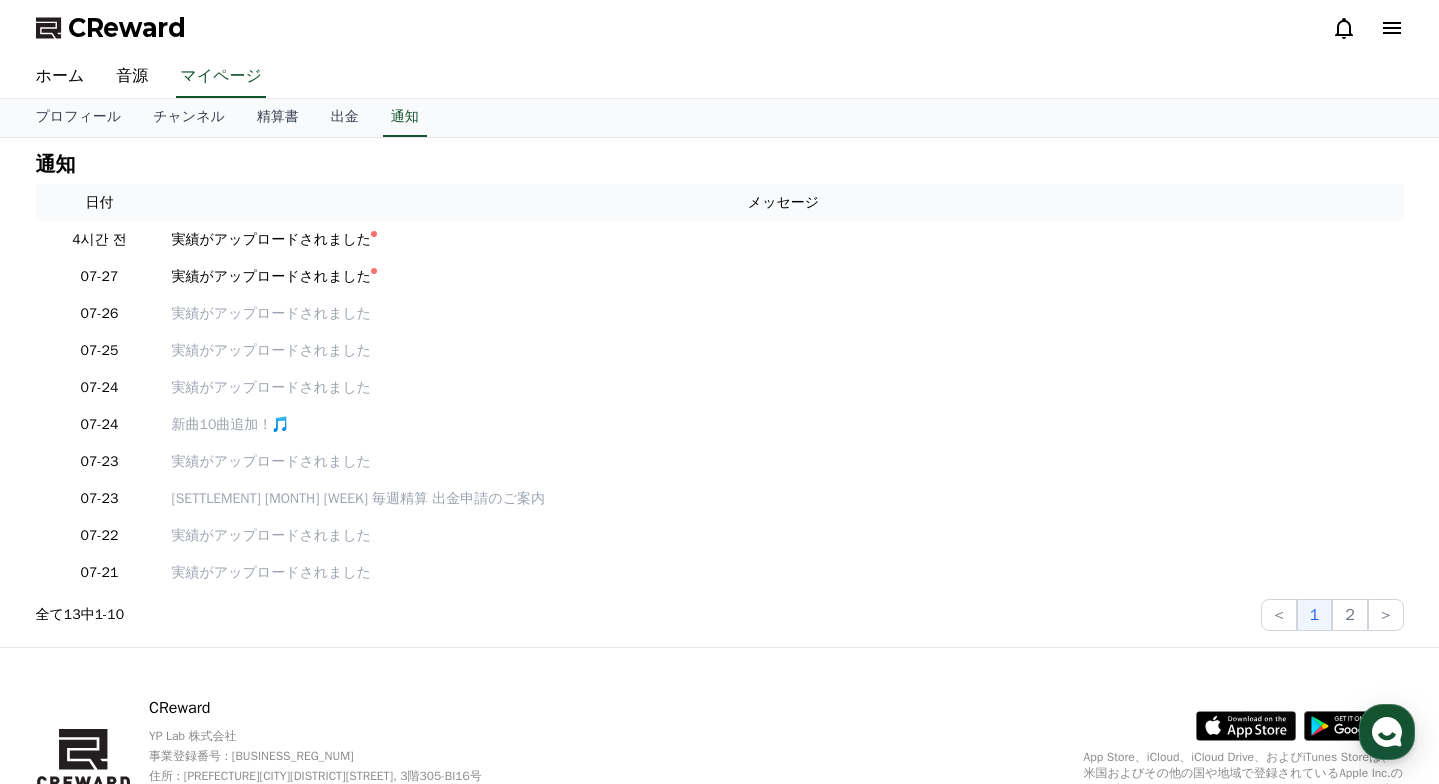 click 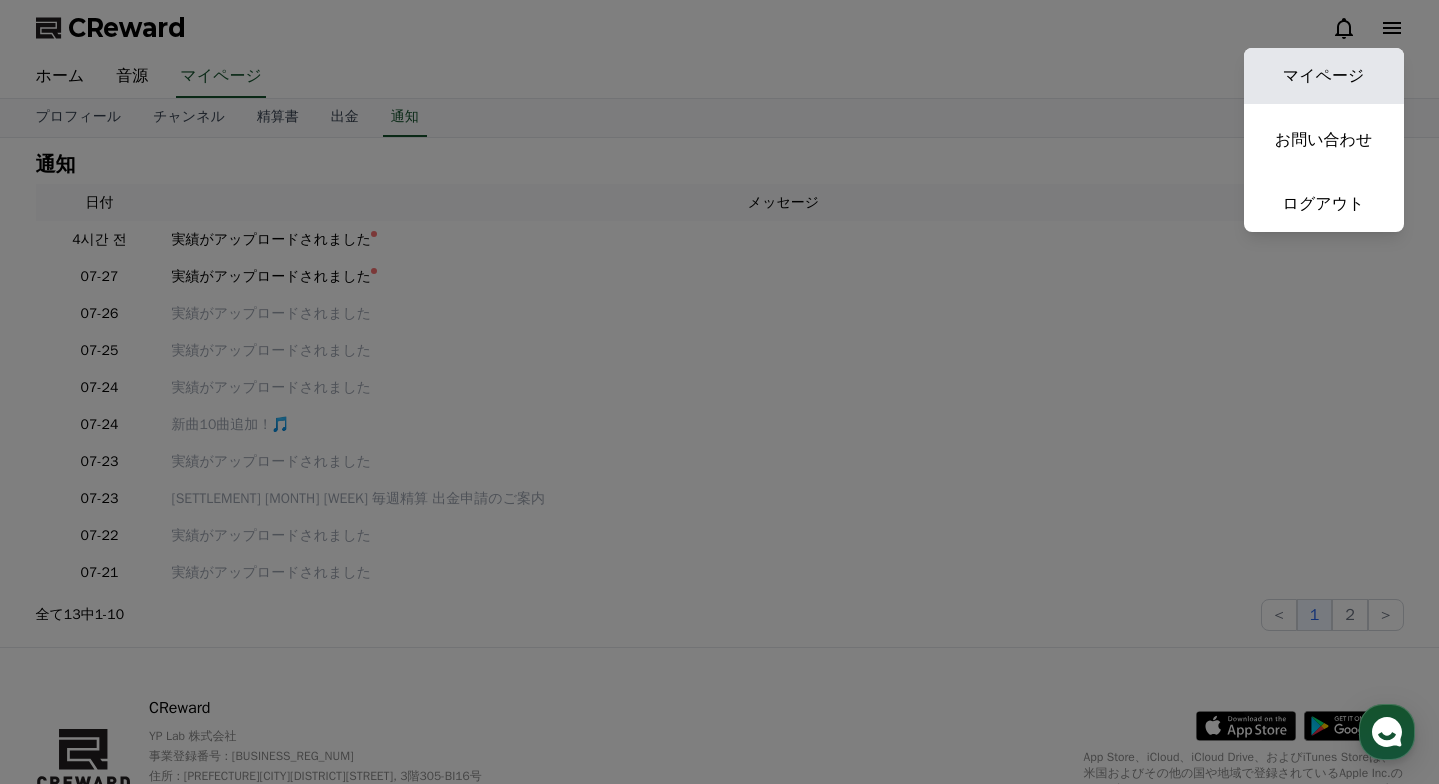 click on "マイページ" at bounding box center [1324, 76] 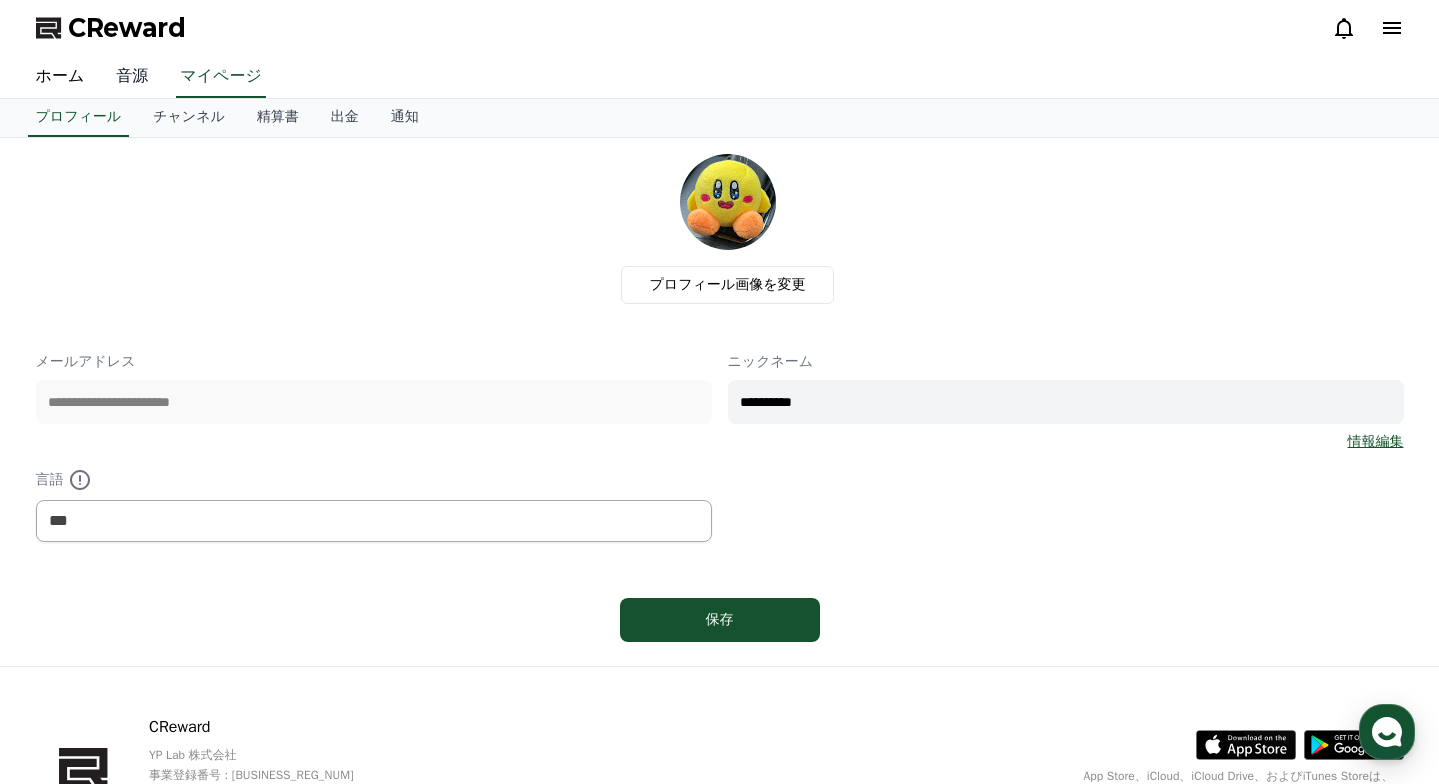 click on "音源" at bounding box center [132, 77] 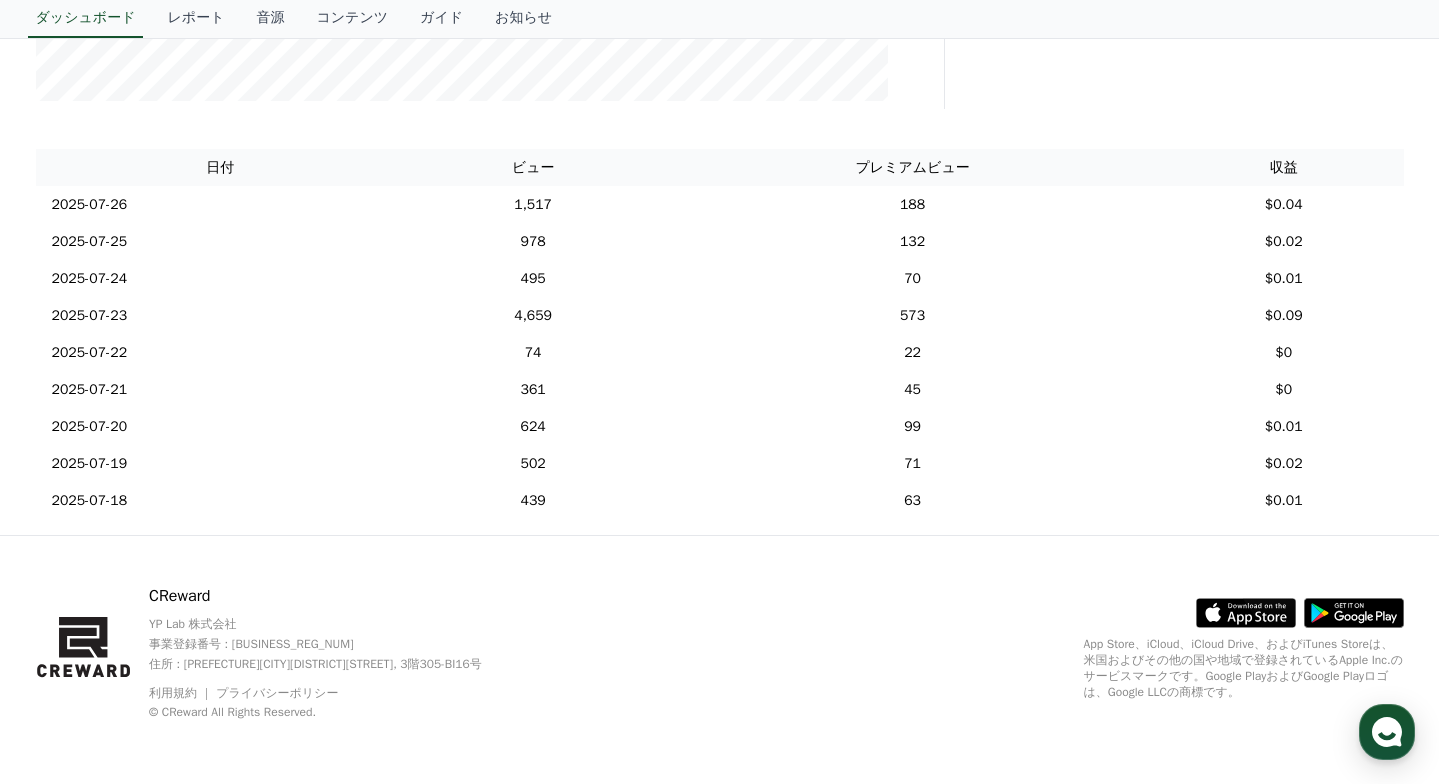 scroll, scrollTop: 0, scrollLeft: 0, axis: both 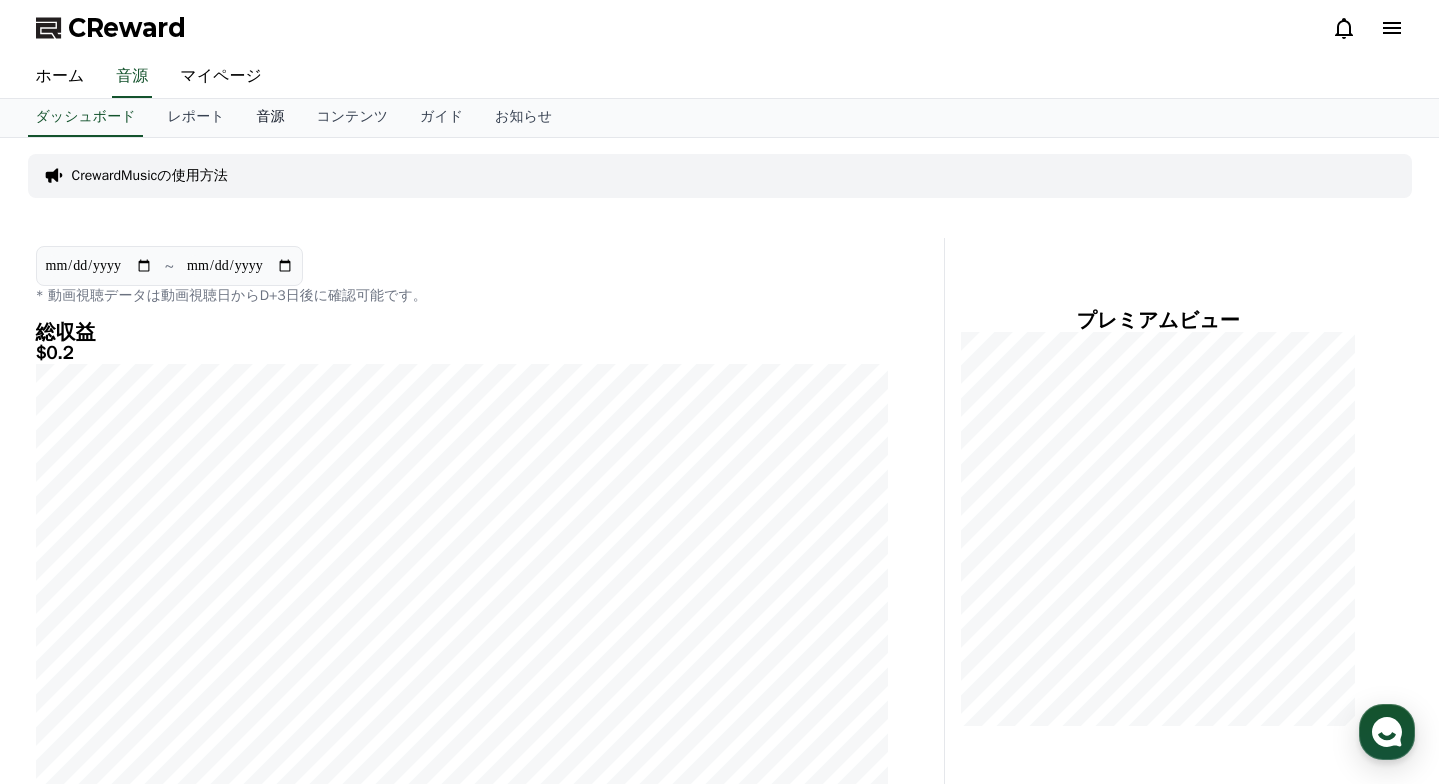 click on "音源" at bounding box center [270, 118] 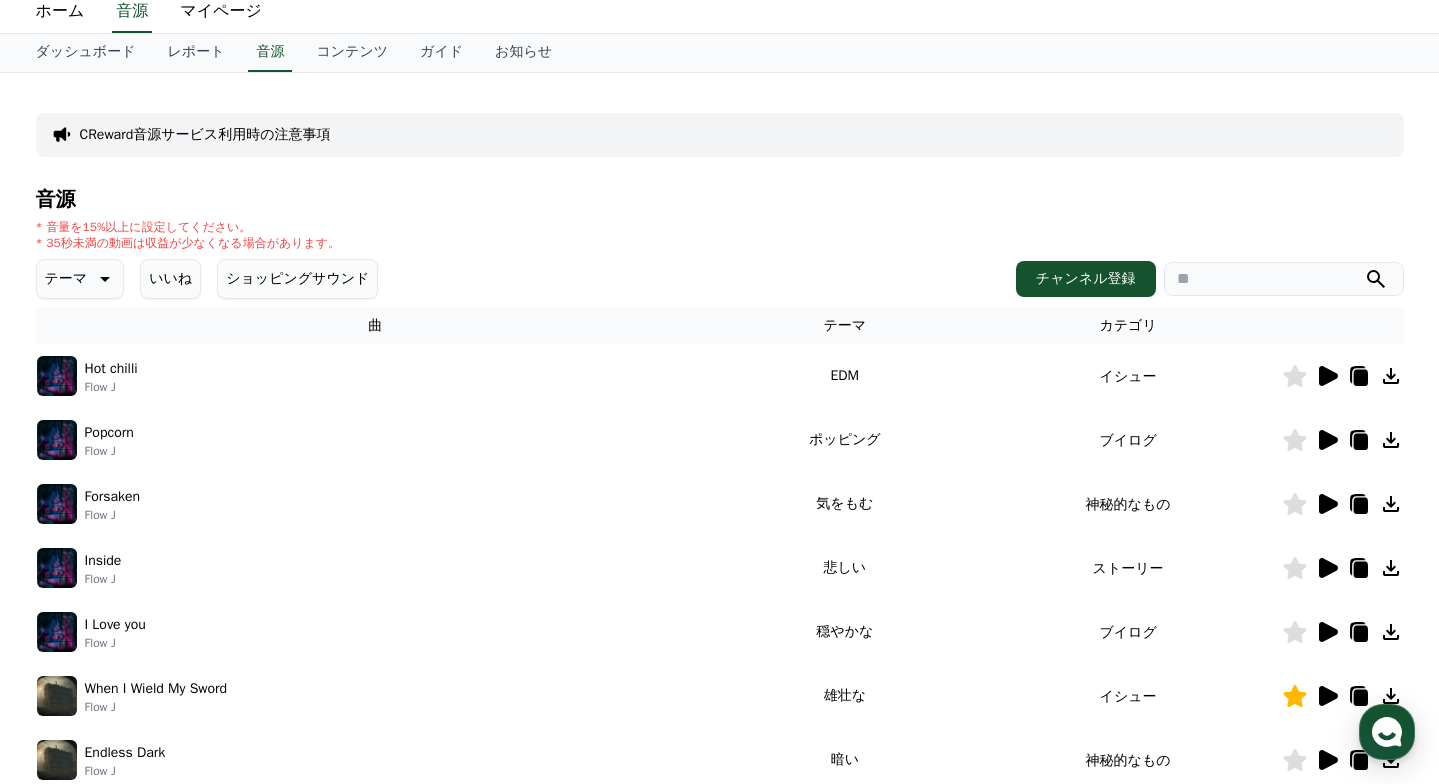 scroll, scrollTop: 55, scrollLeft: 0, axis: vertical 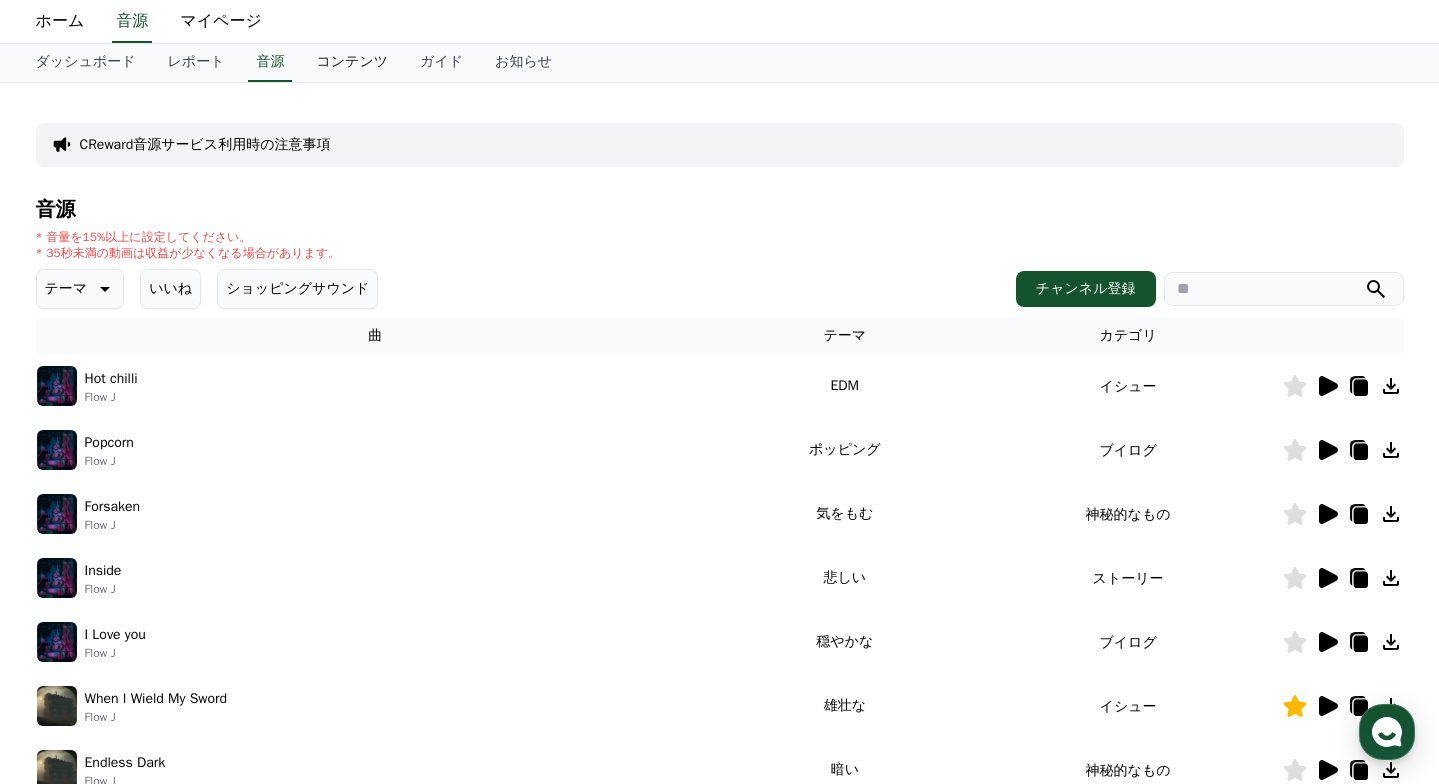 click on "コンテンツ" at bounding box center (352, 63) 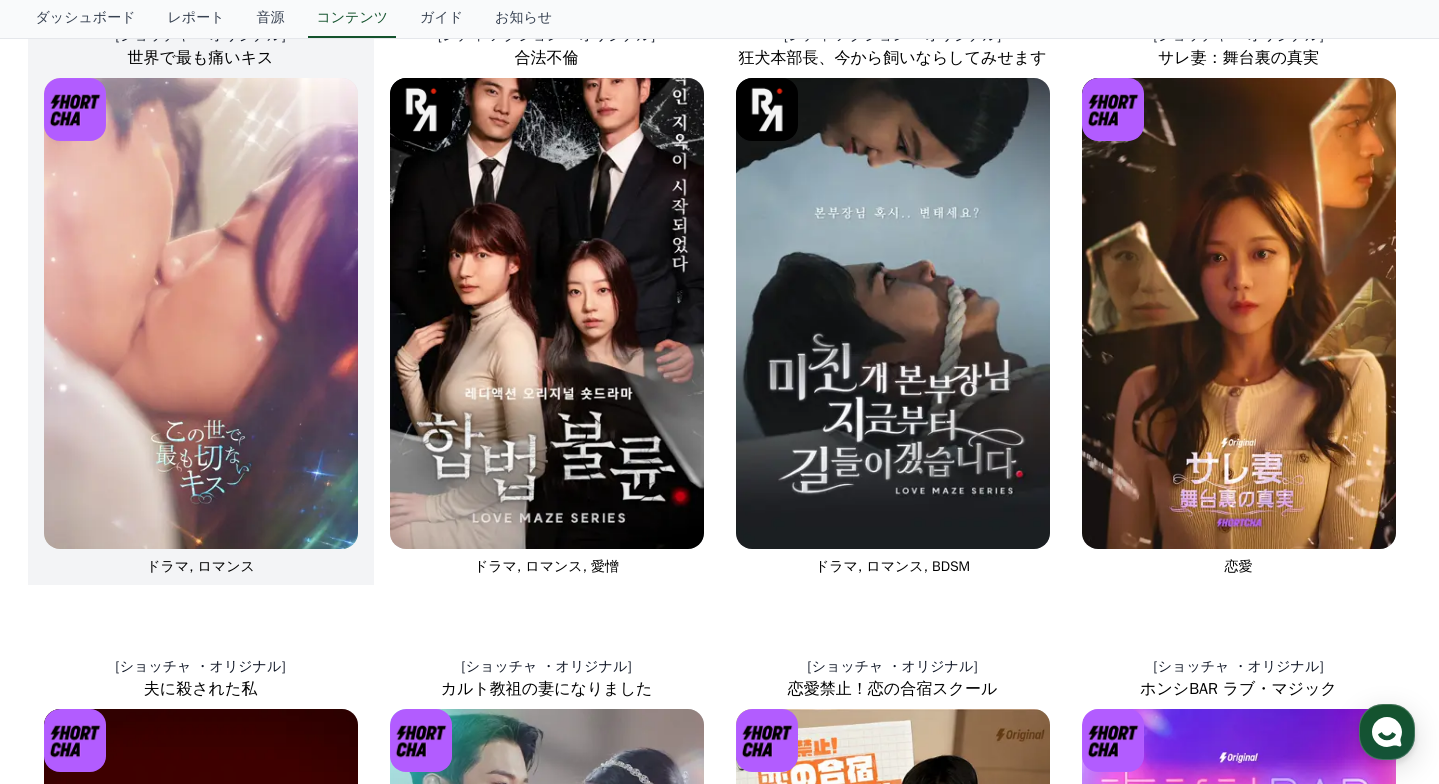 scroll, scrollTop: 226, scrollLeft: 0, axis: vertical 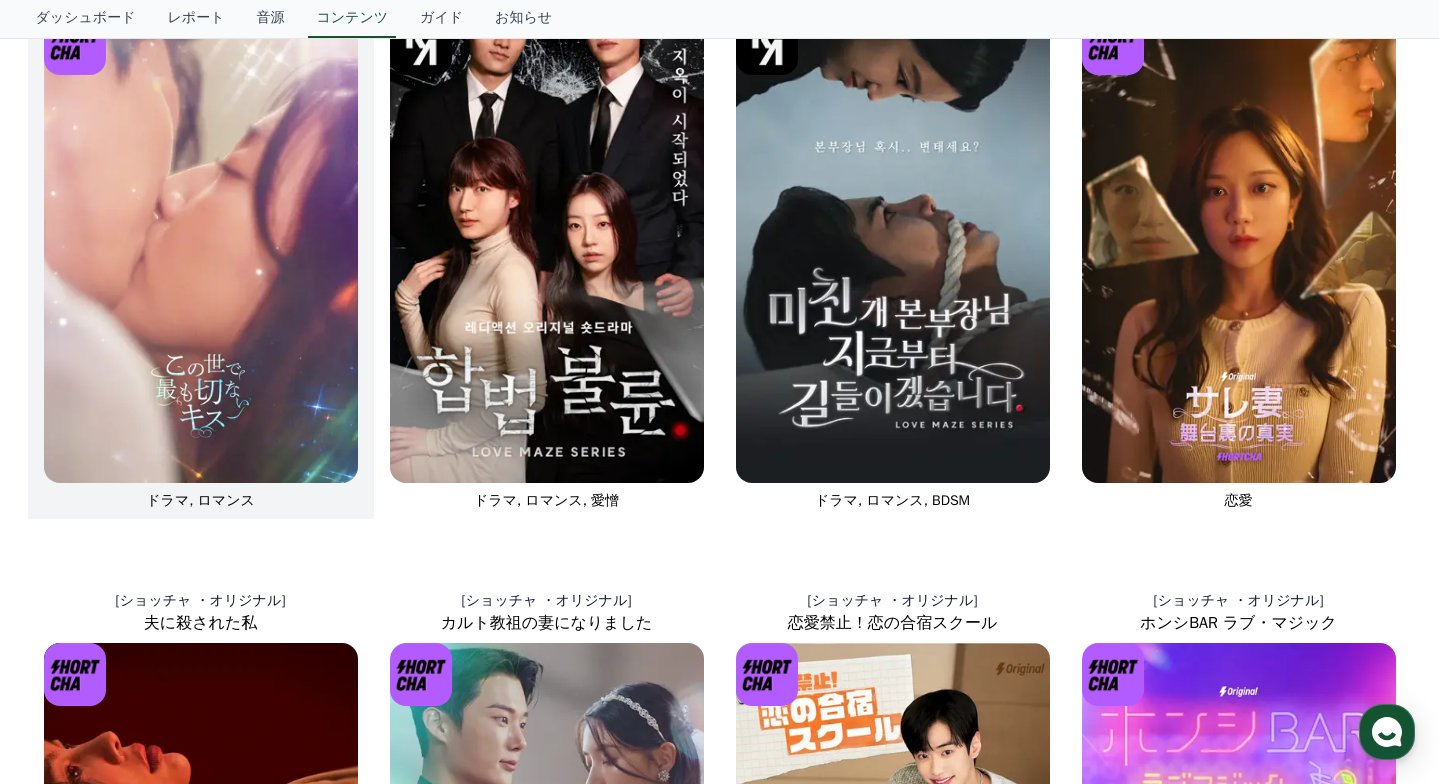 click at bounding box center (201, 247) 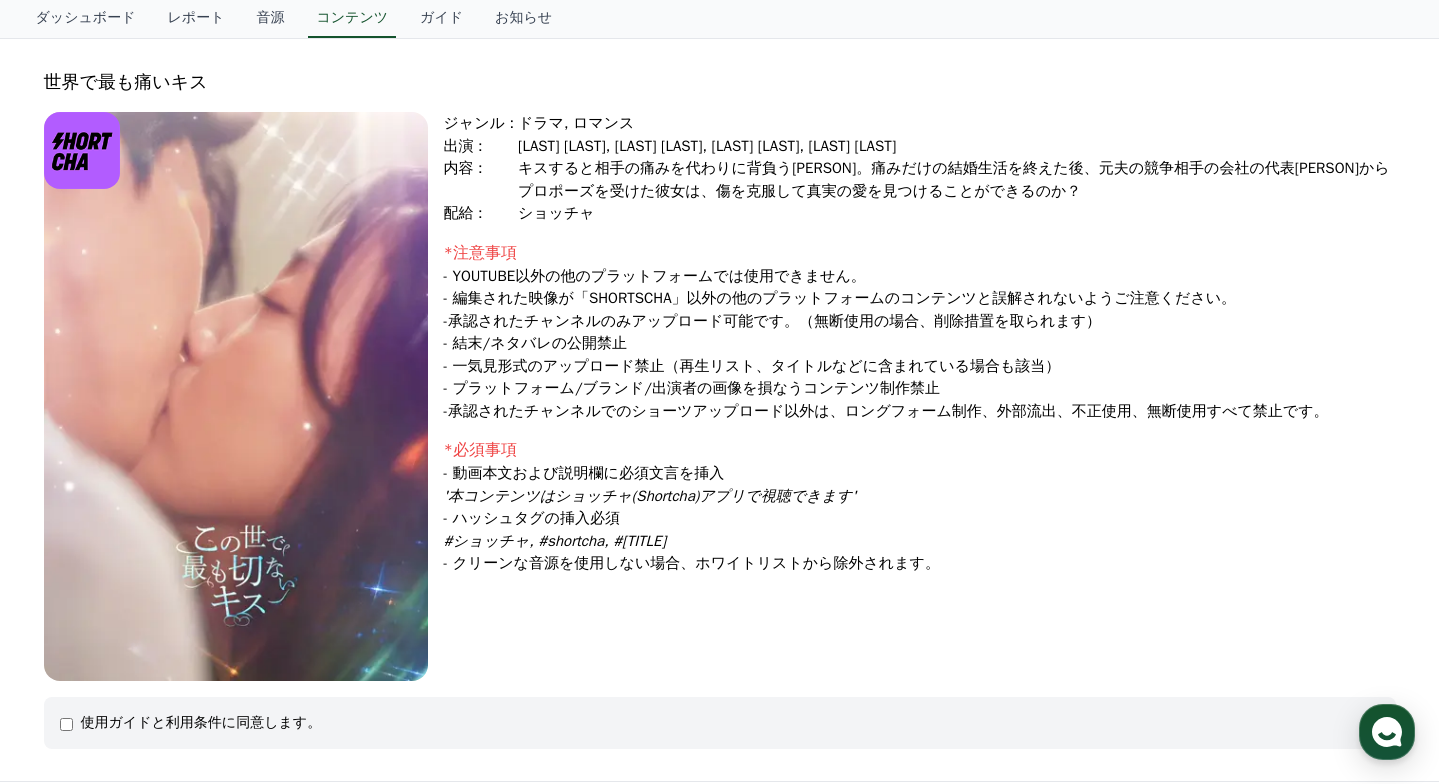 scroll, scrollTop: 0, scrollLeft: 0, axis: both 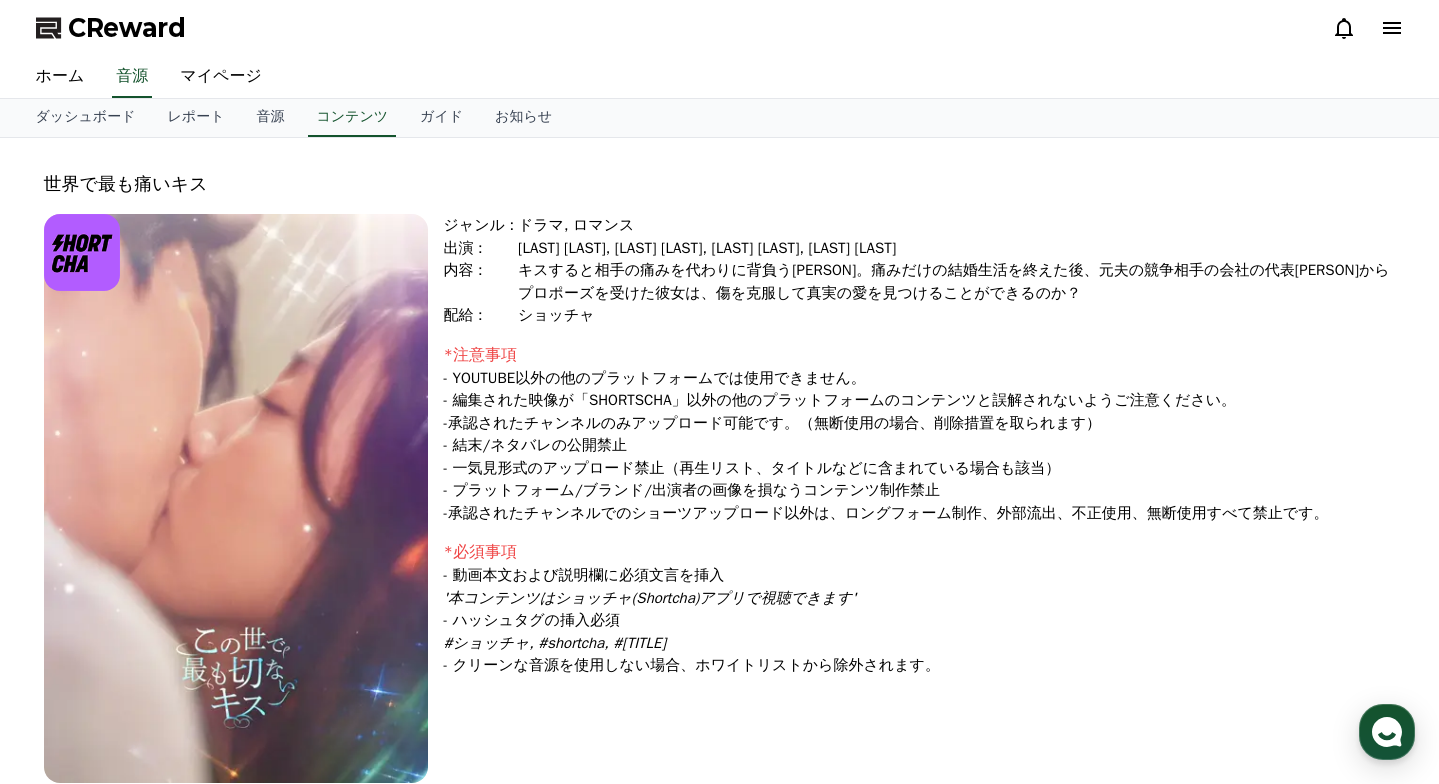 click on "世界で最も痛いキス" 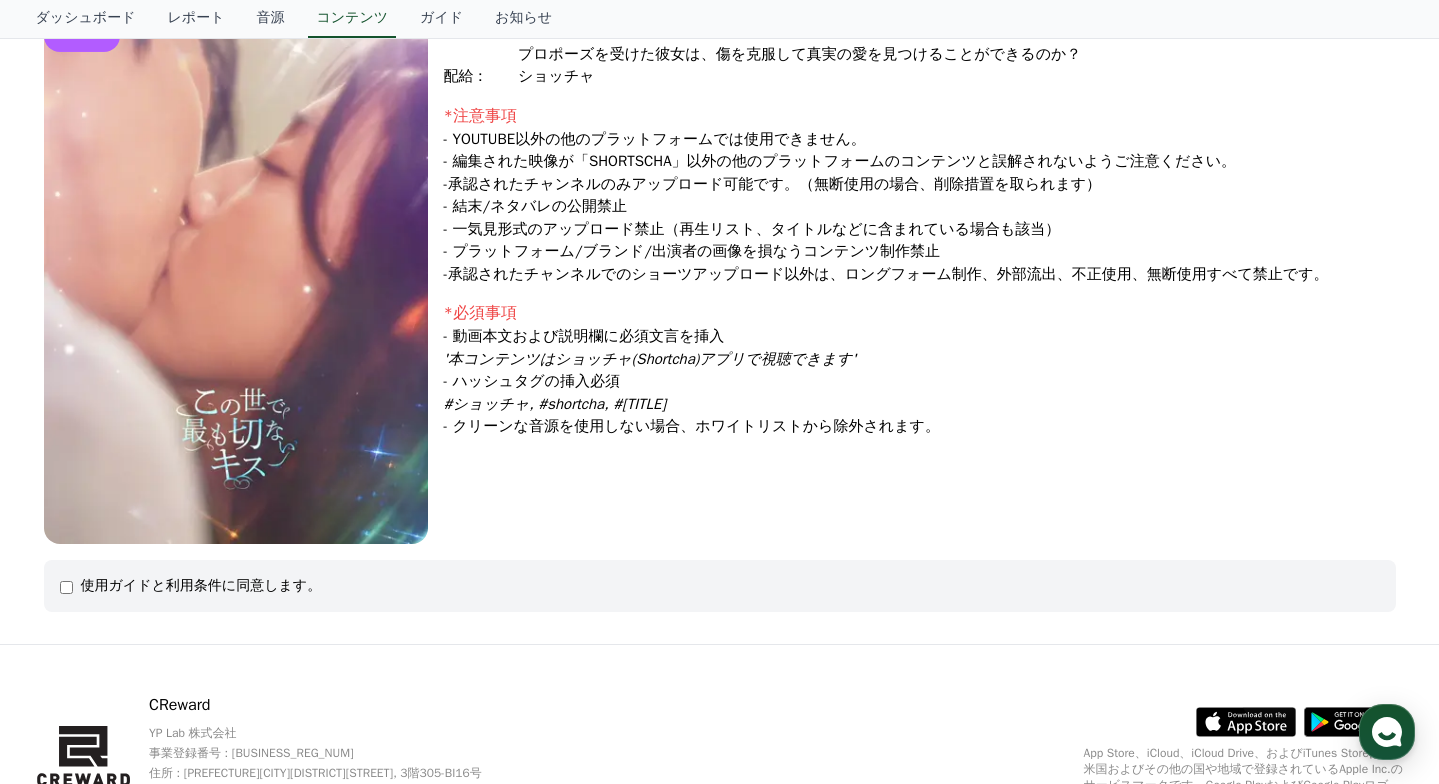 scroll, scrollTop: 262, scrollLeft: 0, axis: vertical 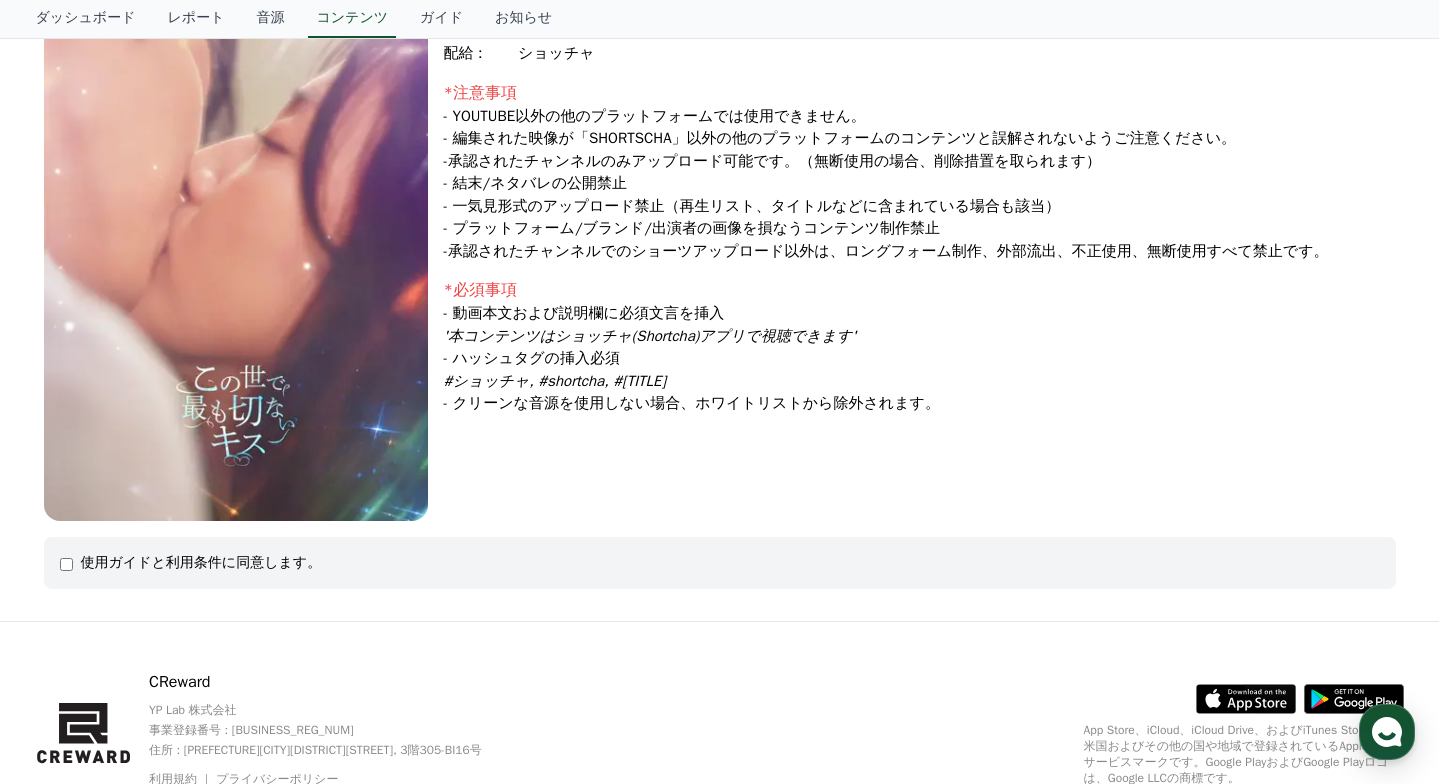 click on "使用ガイドと利用条件に同意します。" 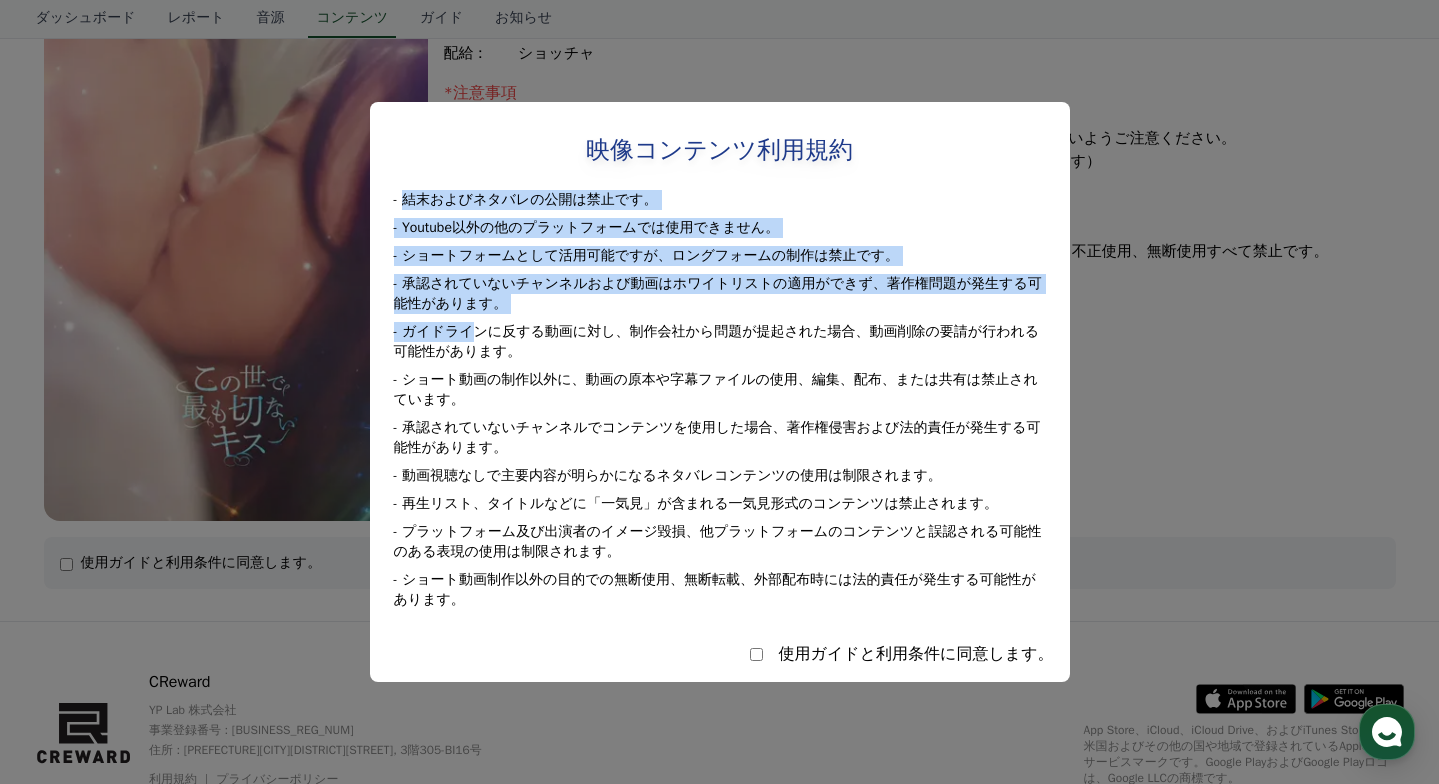 drag, startPoint x: 406, startPoint y: 196, endPoint x: 472, endPoint y: 333, distance: 152.06906 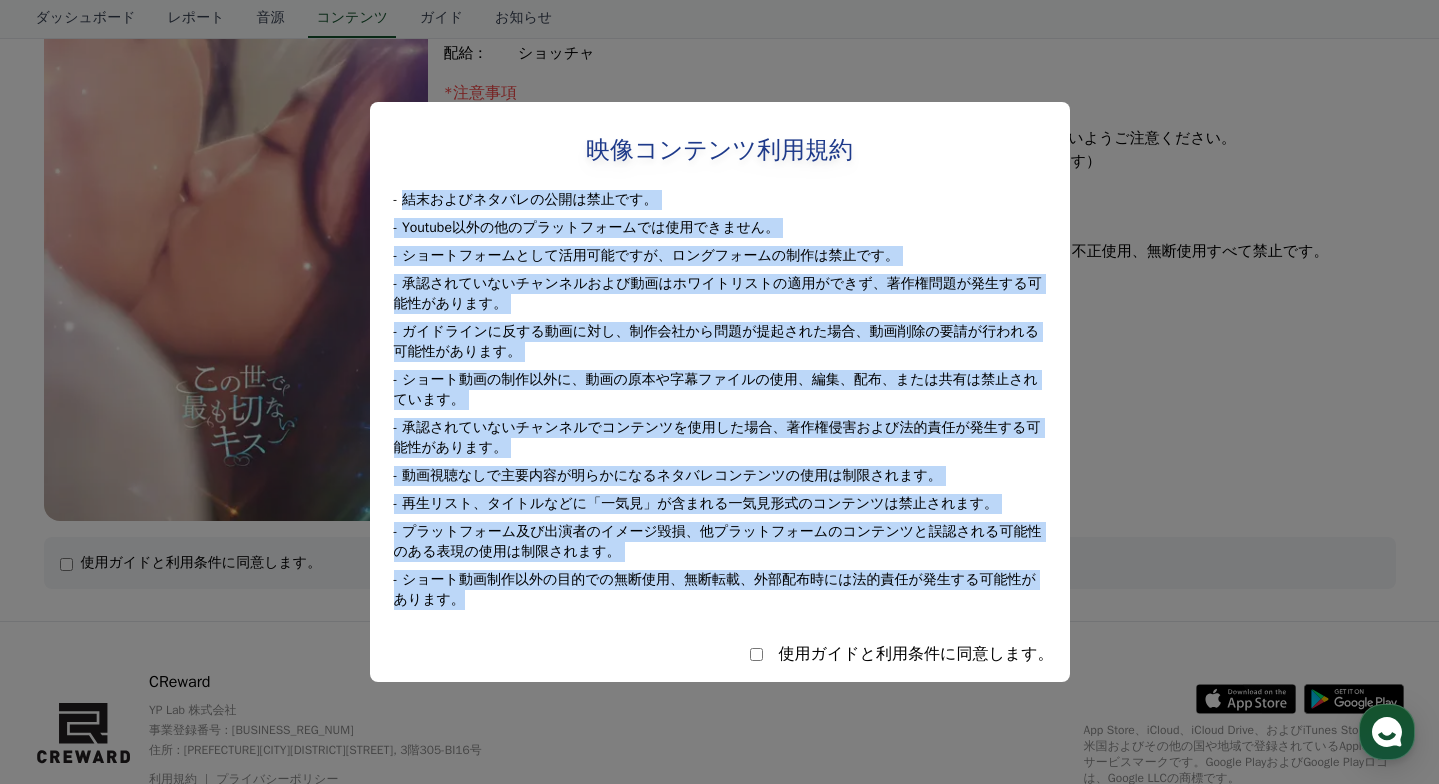 drag, startPoint x: 404, startPoint y: 198, endPoint x: 533, endPoint y: 605, distance: 426.9543 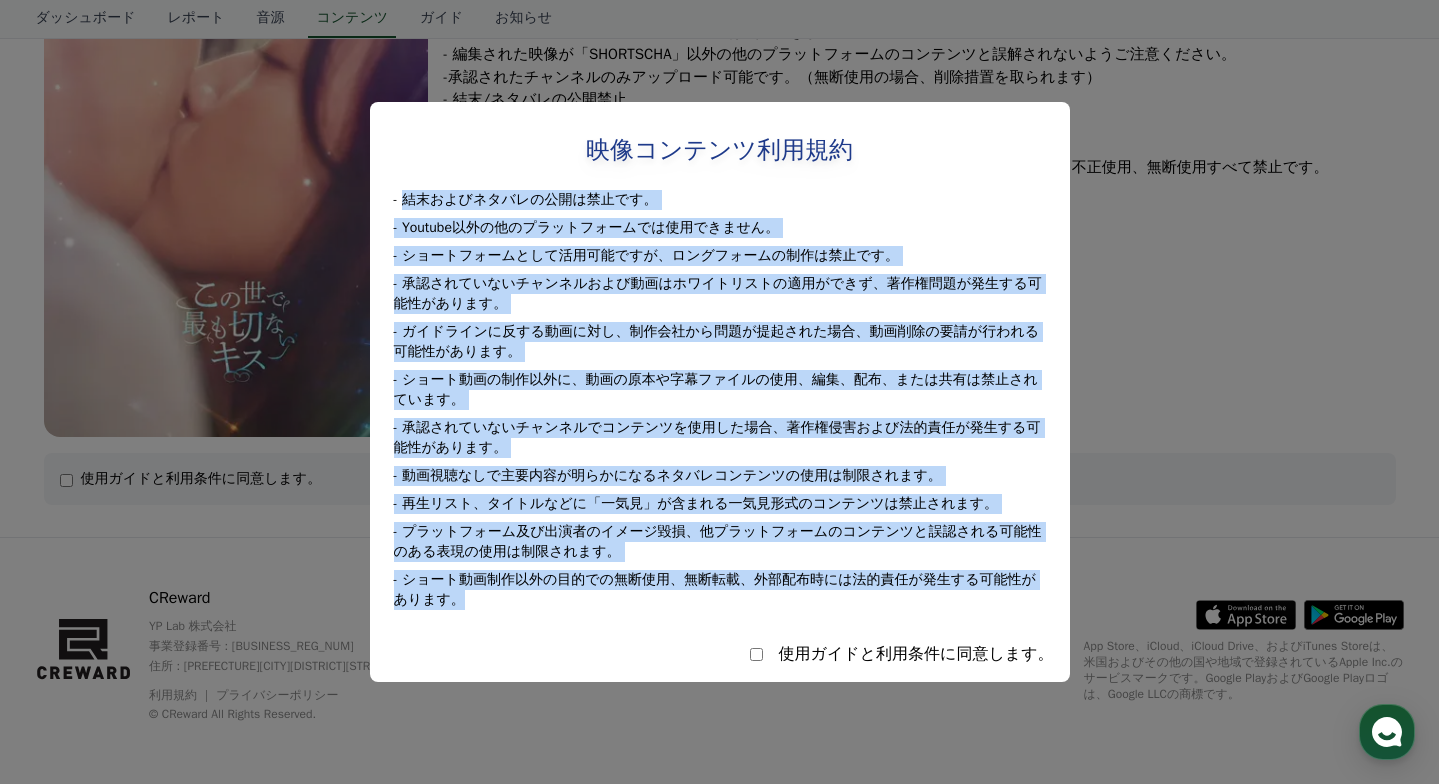 scroll, scrollTop: 348, scrollLeft: 0, axis: vertical 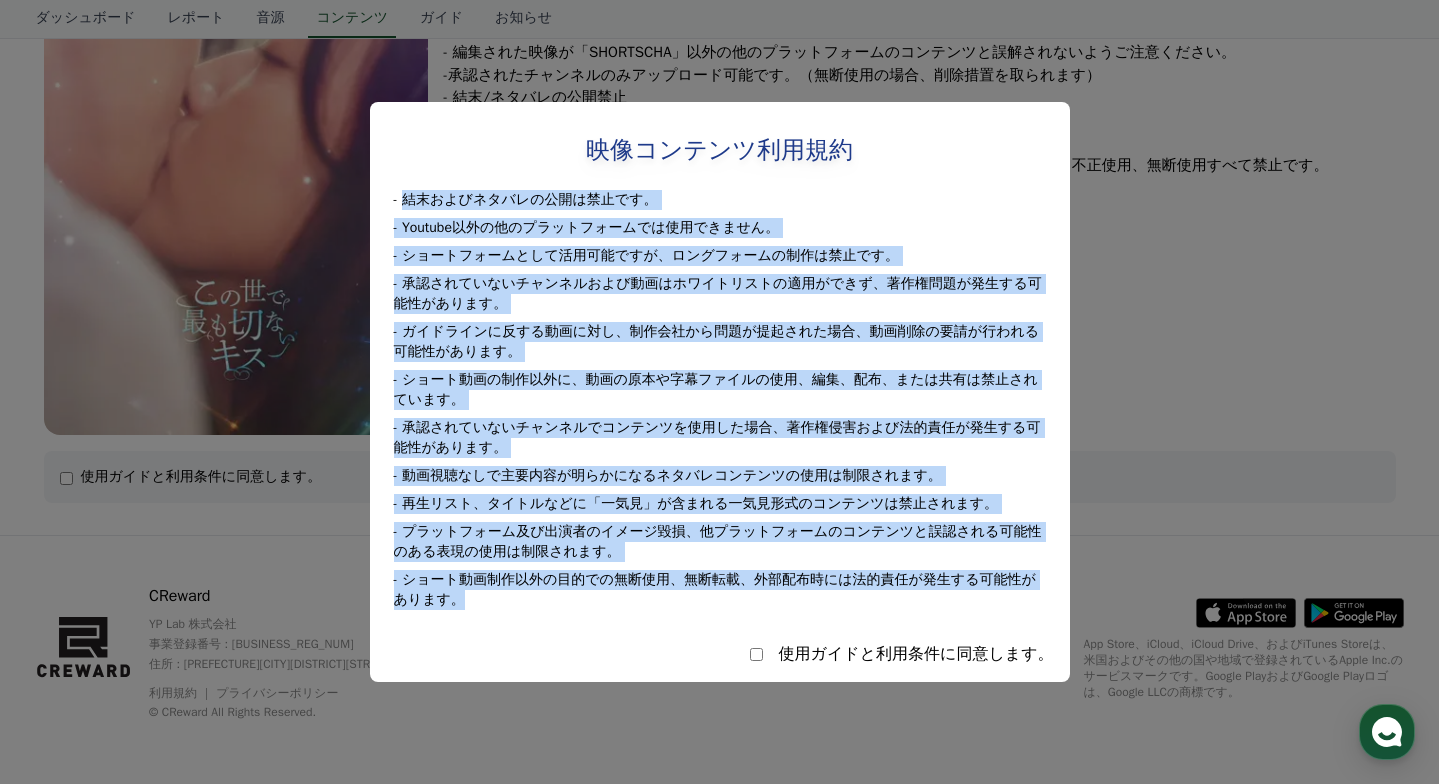 select 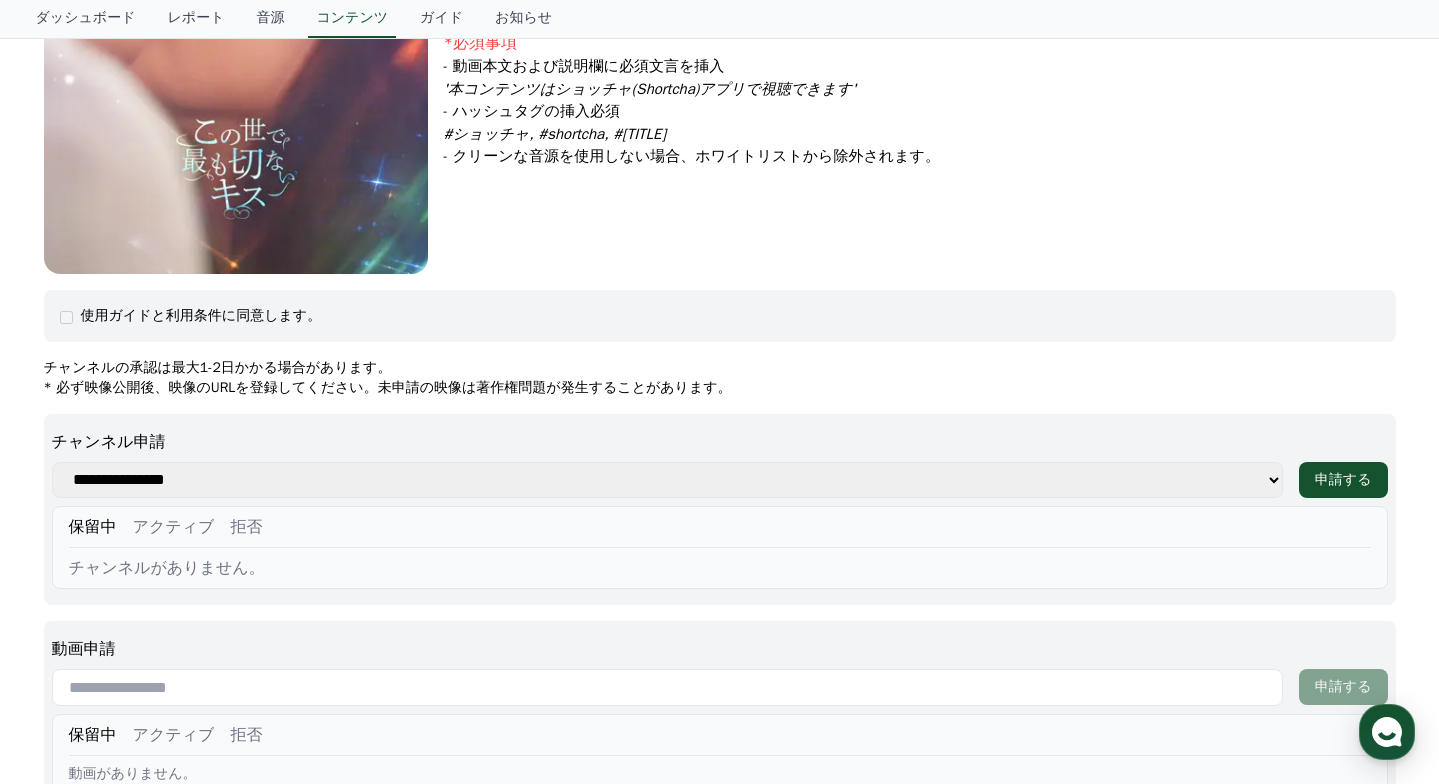 scroll, scrollTop: 574, scrollLeft: 0, axis: vertical 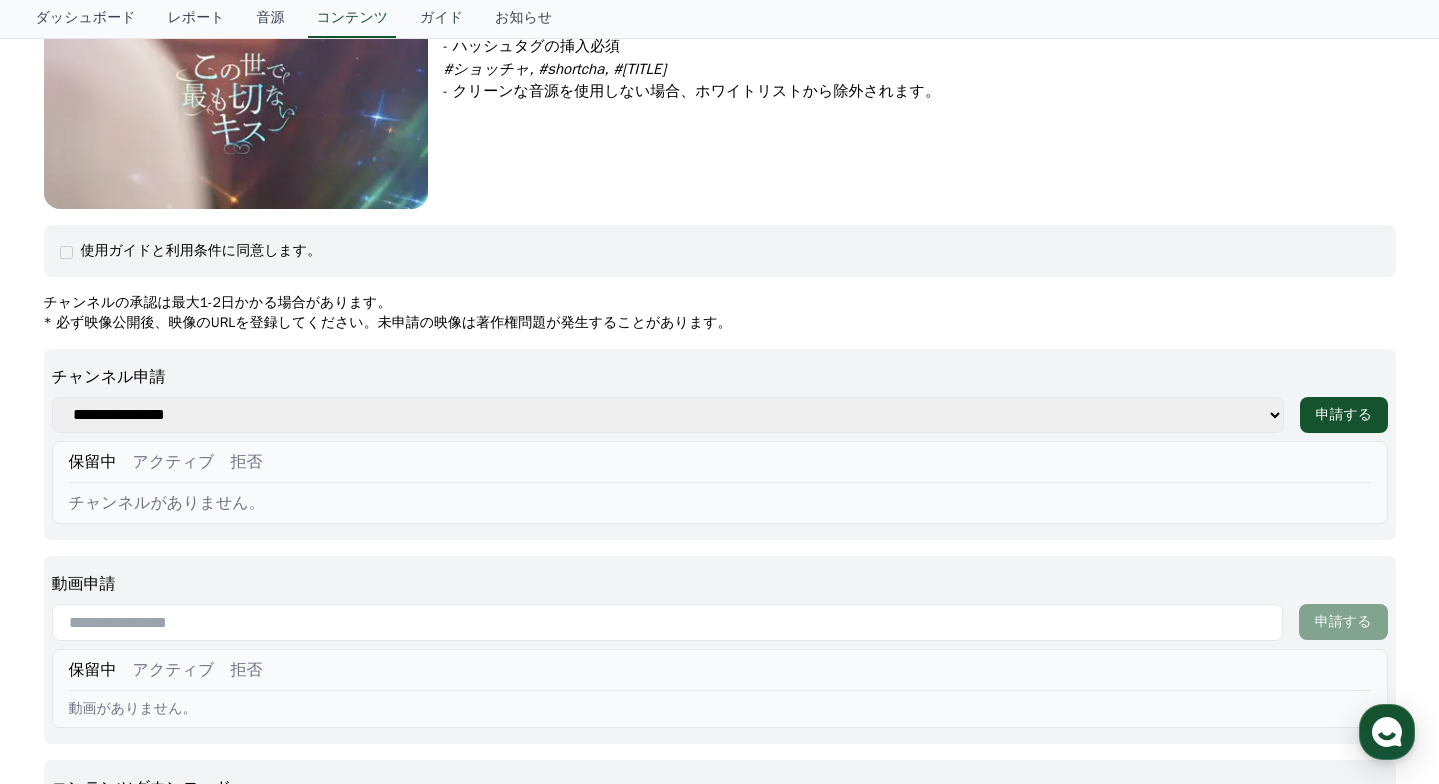 click on "**********" at bounding box center [668, 415] 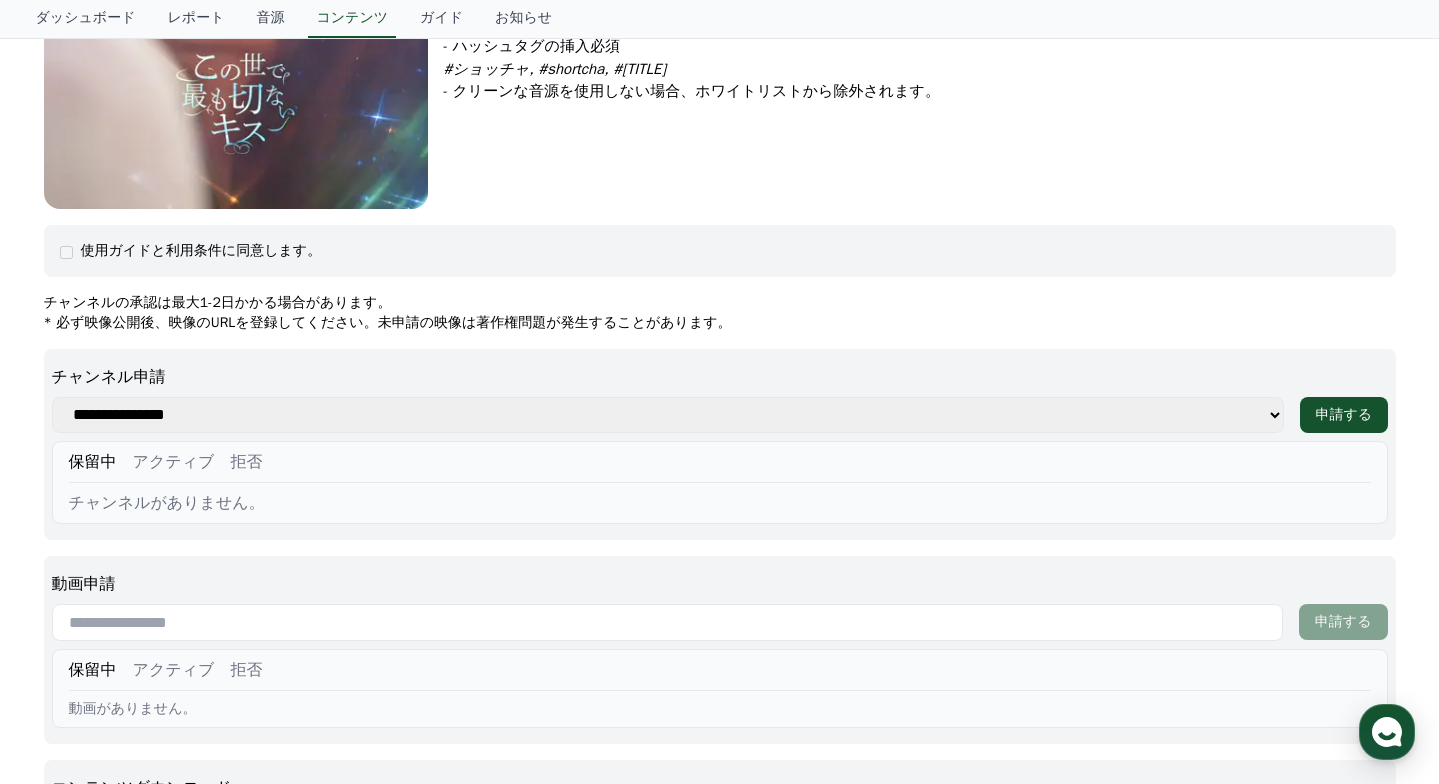 click on "使用ガイドと利用条件に同意します。" 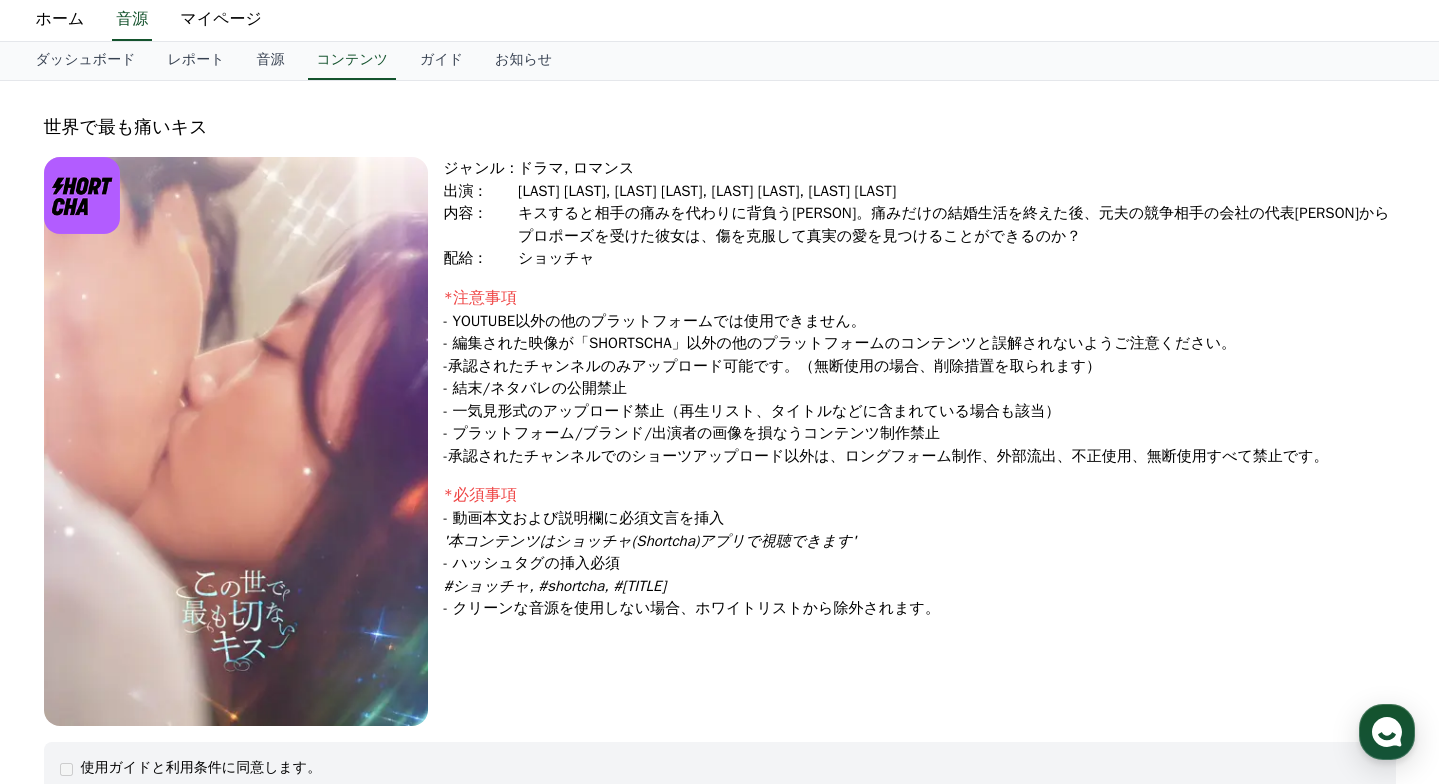 scroll, scrollTop: 0, scrollLeft: 0, axis: both 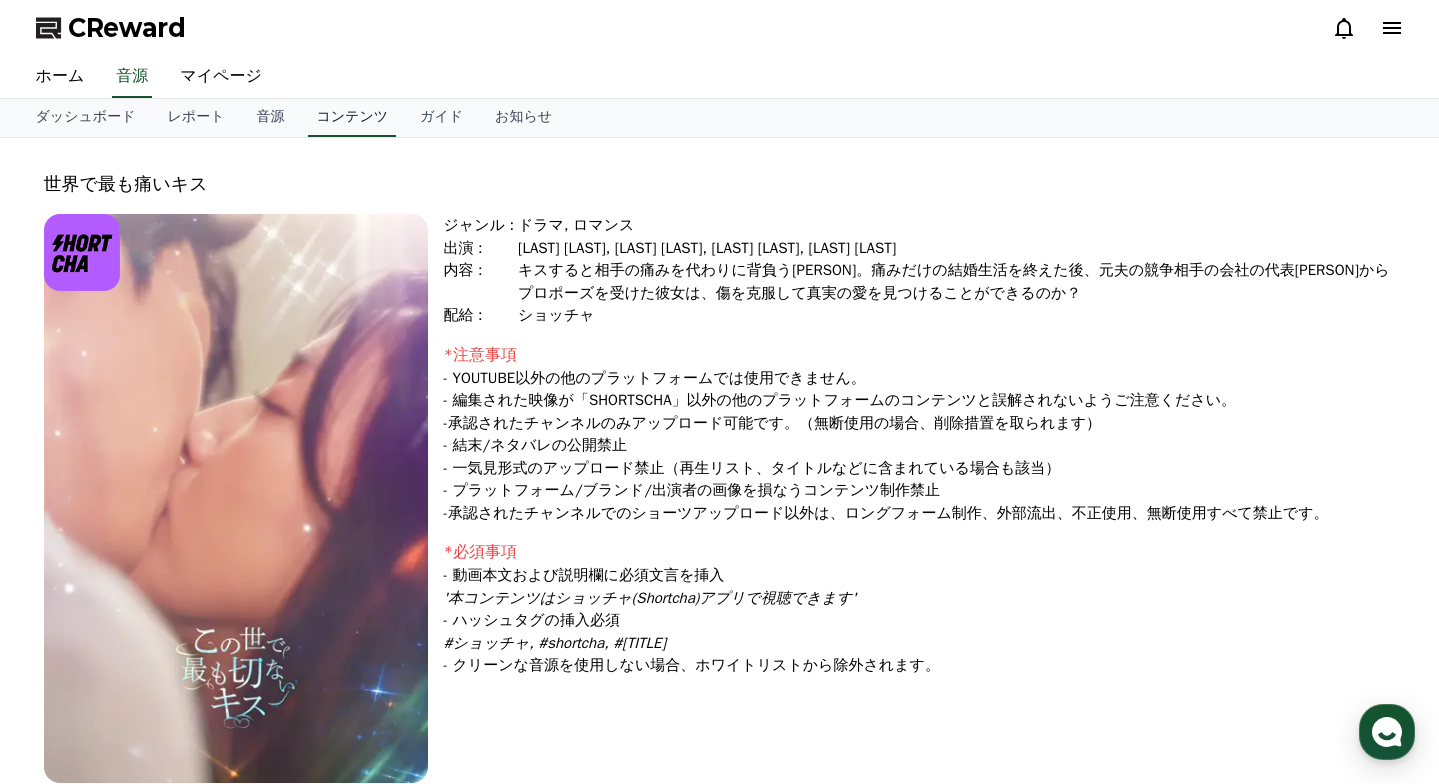 click on "コンテンツ" at bounding box center [352, 118] 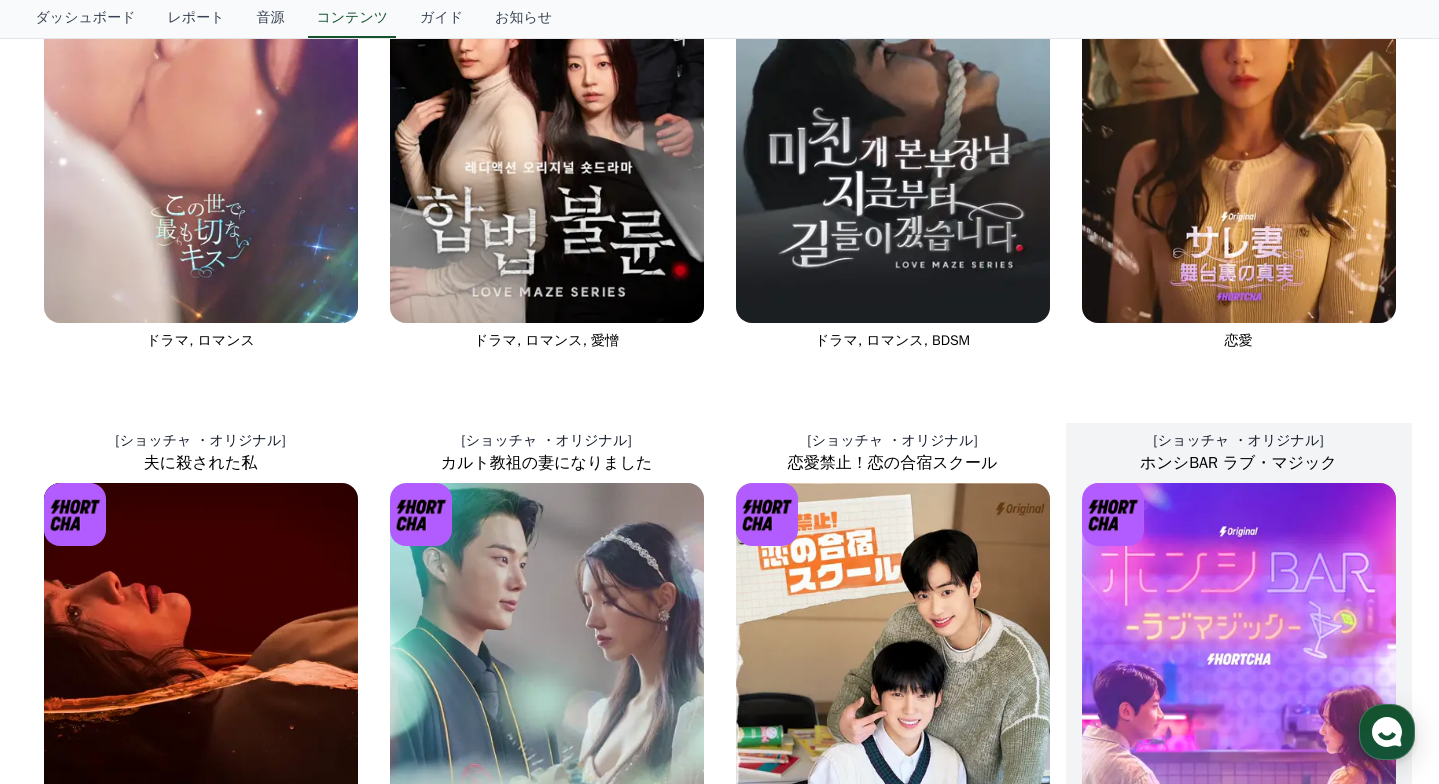 scroll, scrollTop: 0, scrollLeft: 0, axis: both 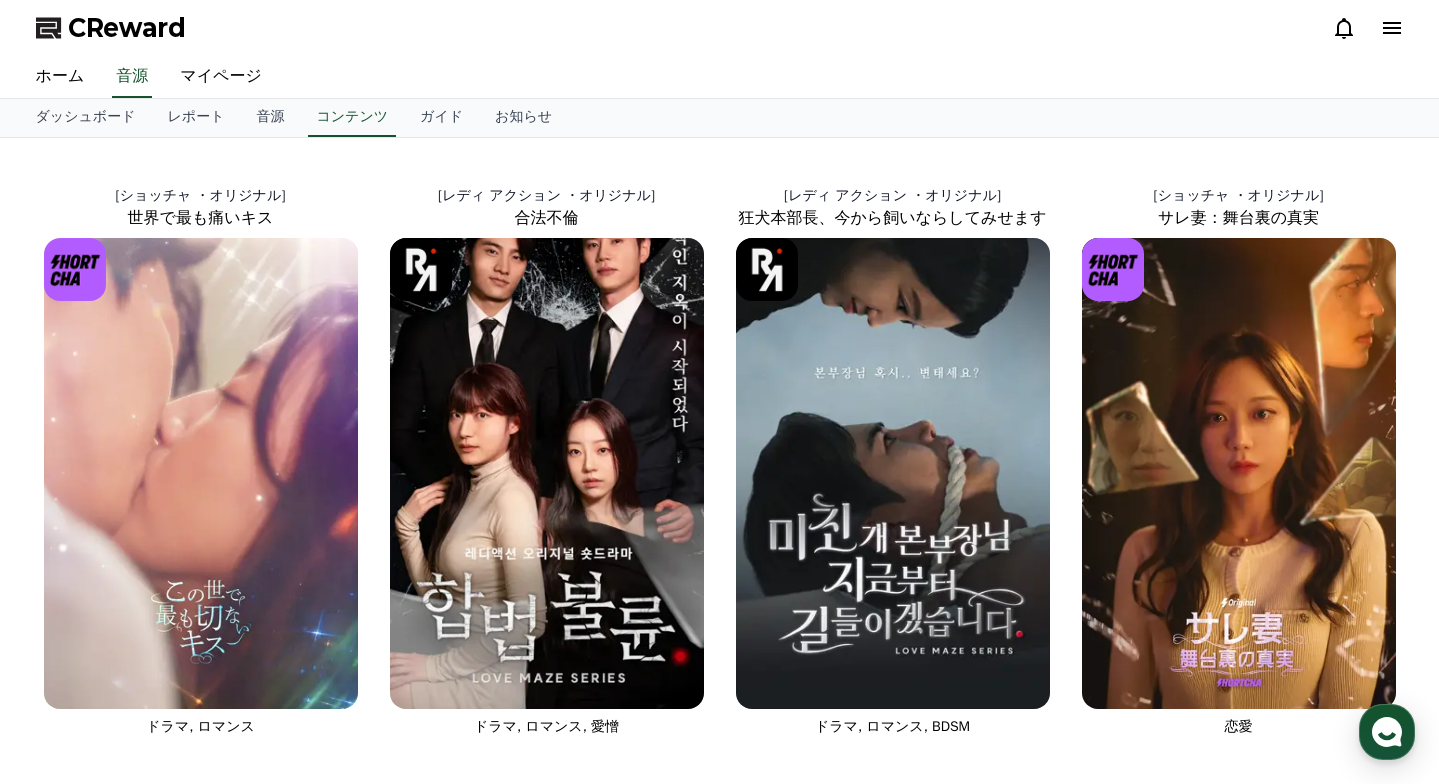 click on "ダッシュボード レポート 音源 コンテンツ ガイド お知らせ" at bounding box center (720, 118) 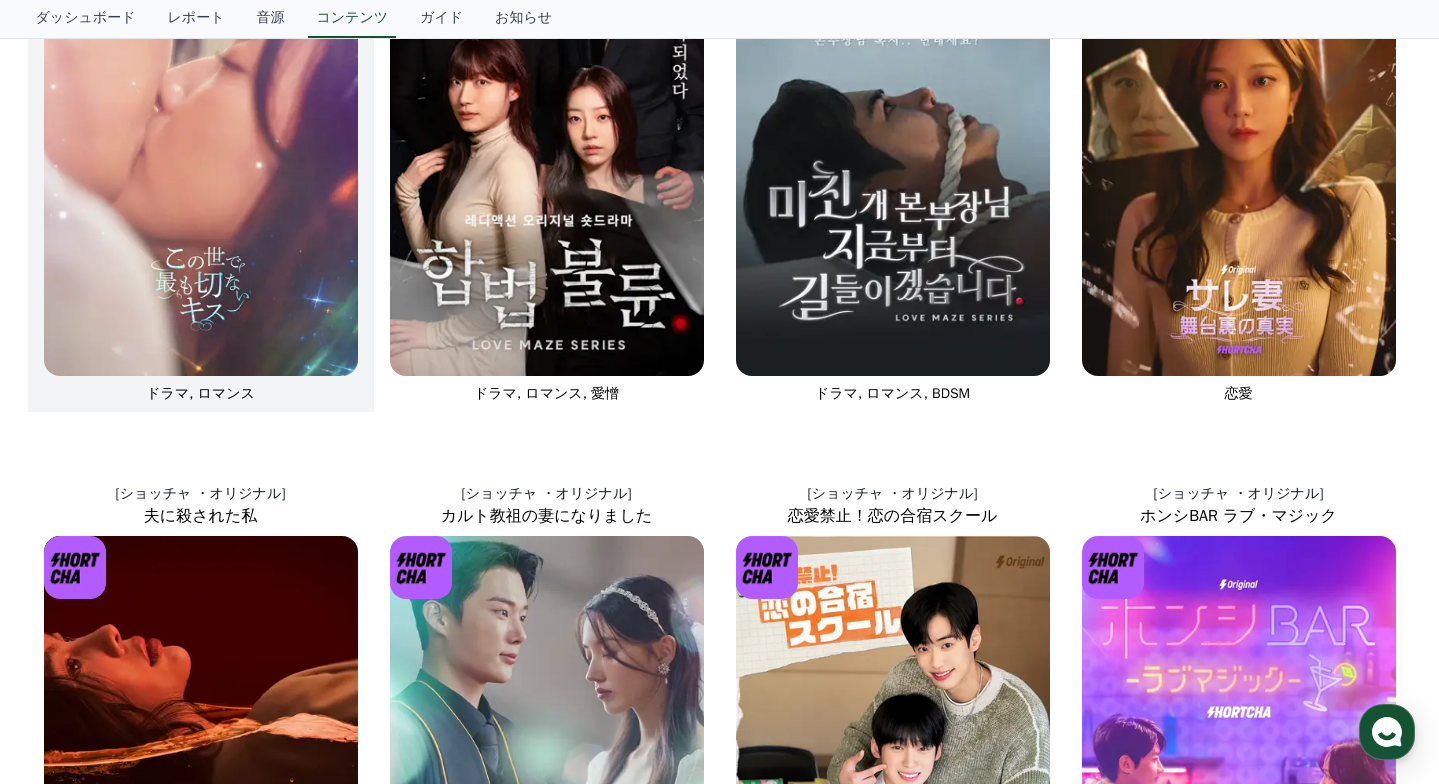 scroll, scrollTop: 308, scrollLeft: 0, axis: vertical 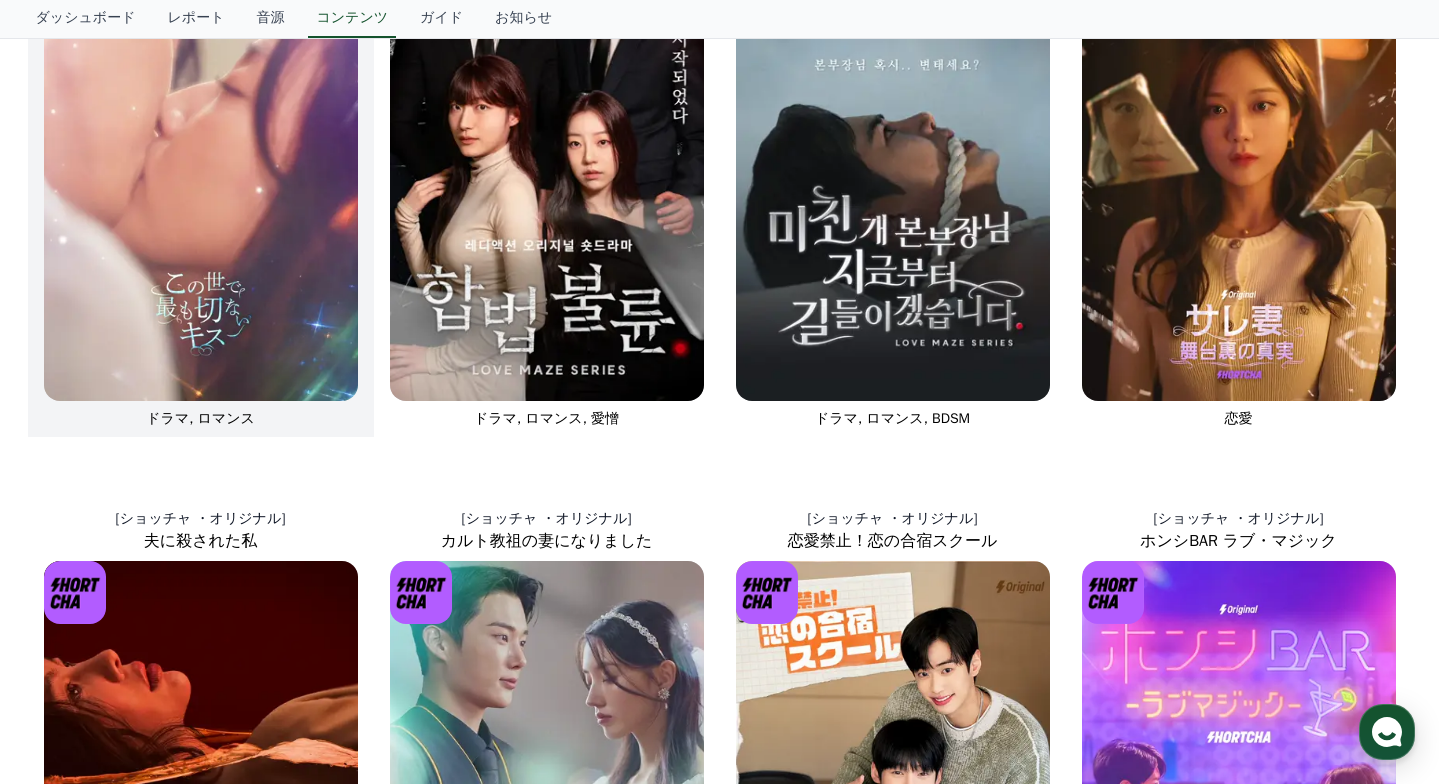click at bounding box center [201, 165] 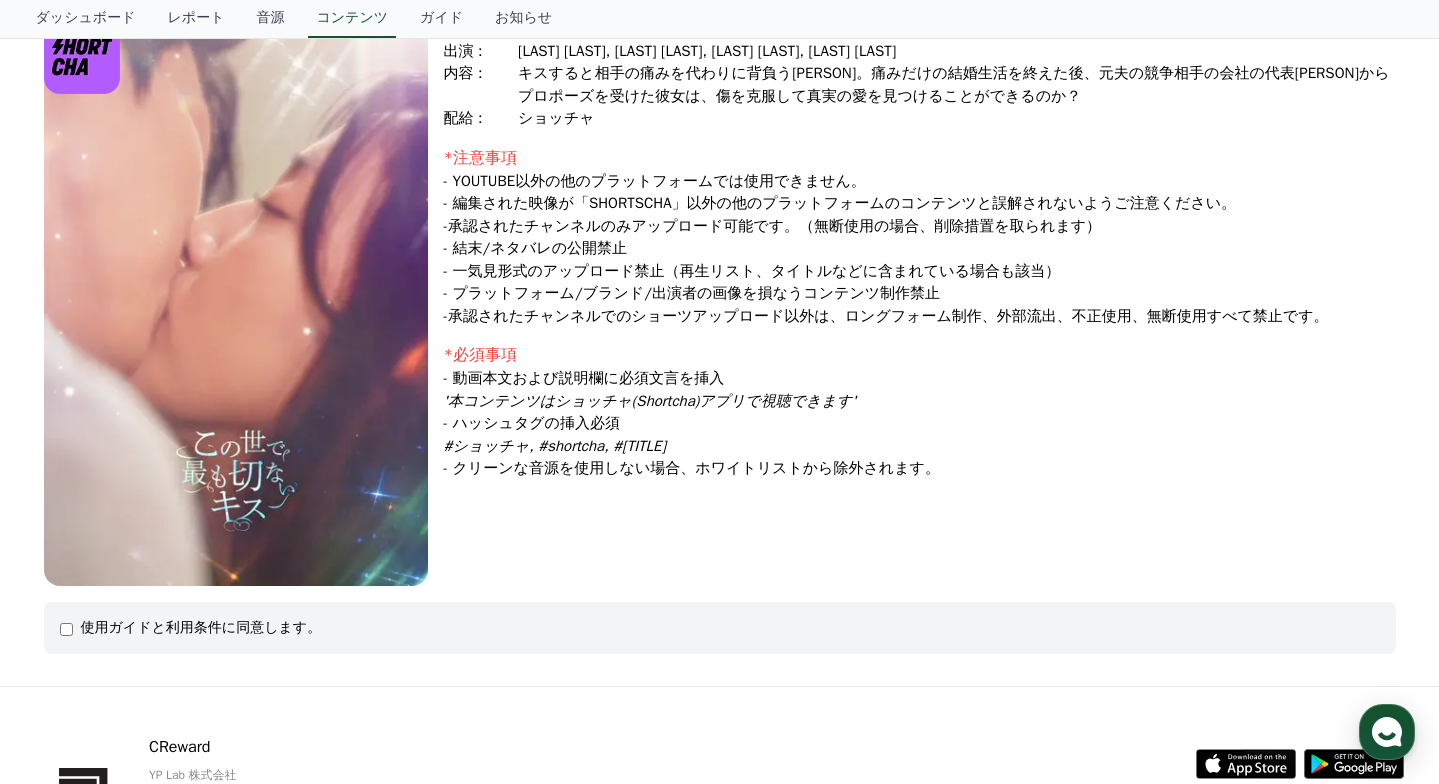 scroll, scrollTop: 246, scrollLeft: 0, axis: vertical 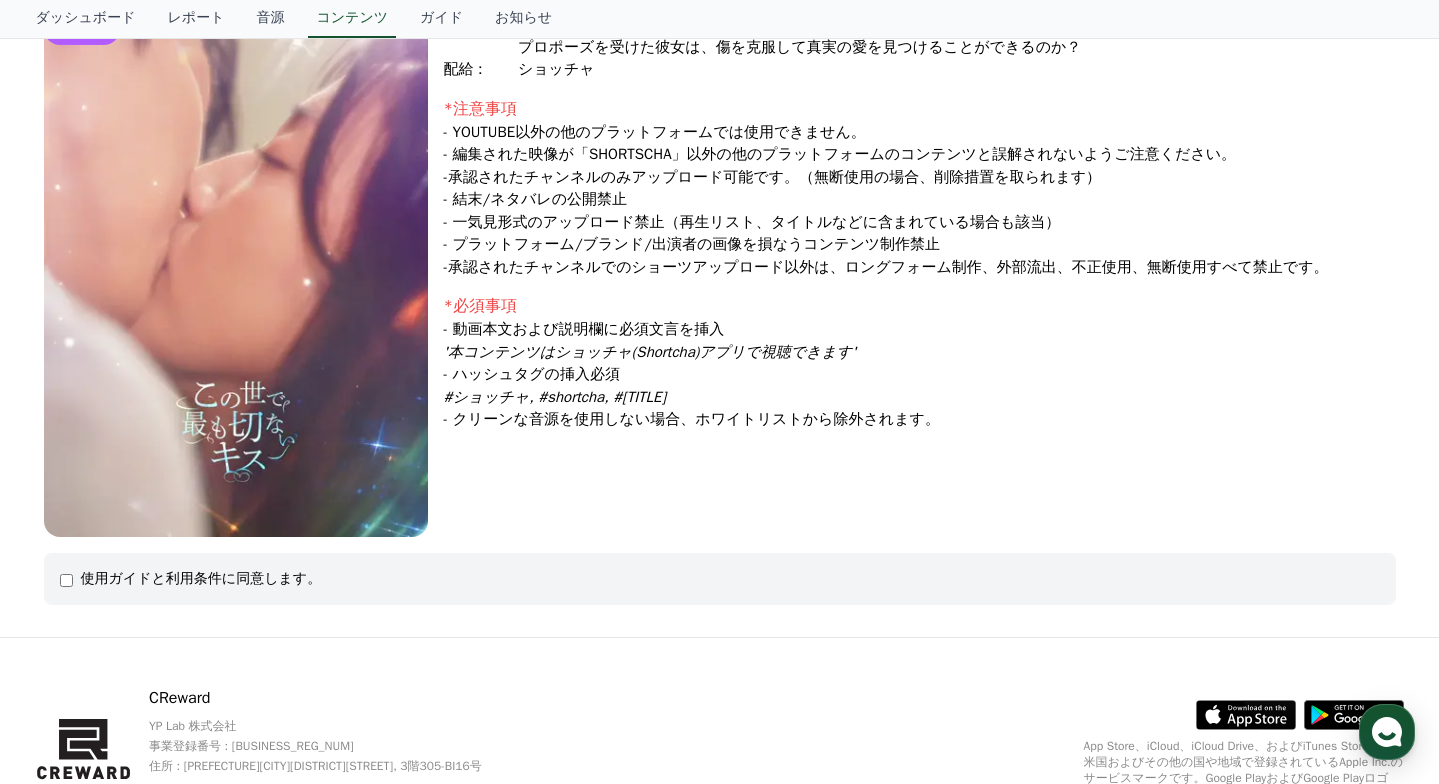 click on "使用ガイドと利用条件に同意します。" 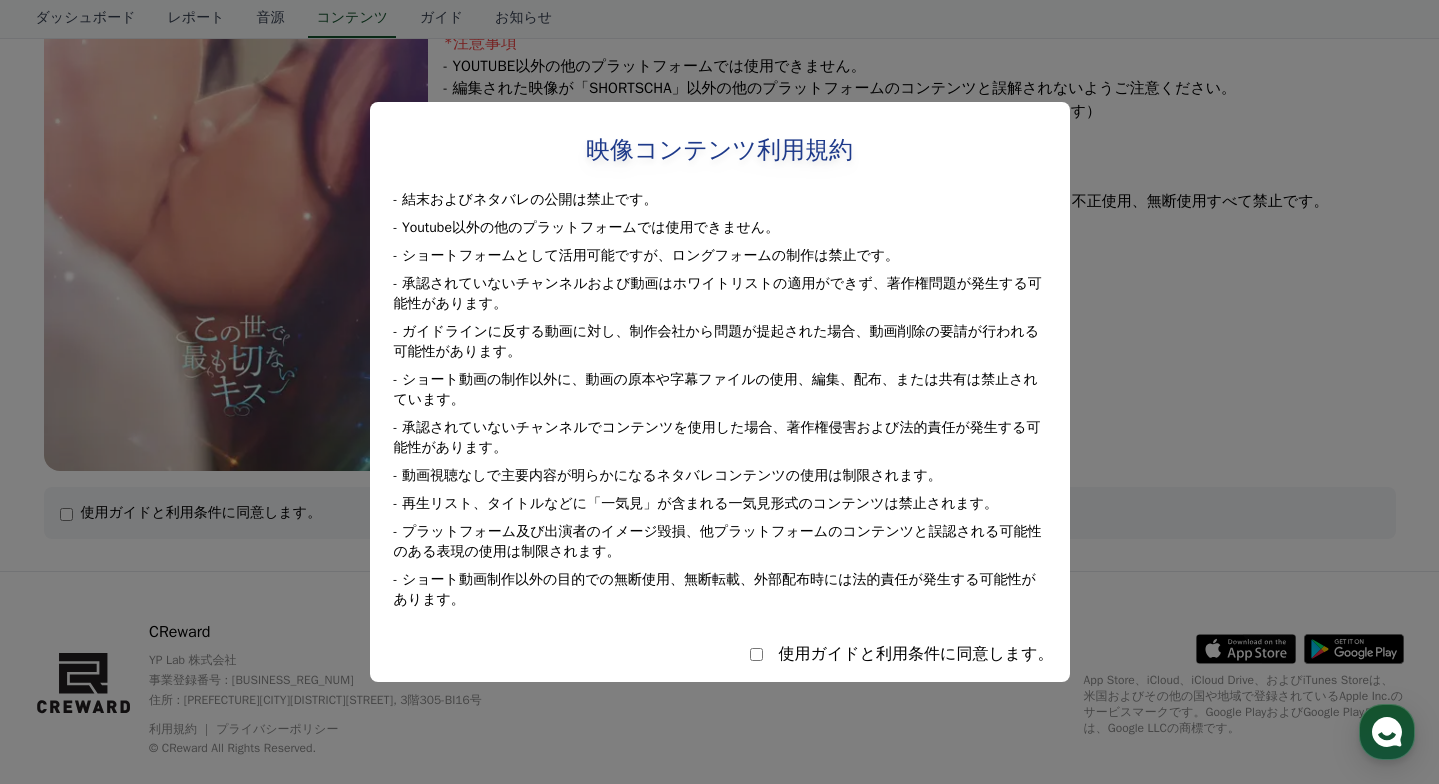 scroll, scrollTop: 348, scrollLeft: 0, axis: vertical 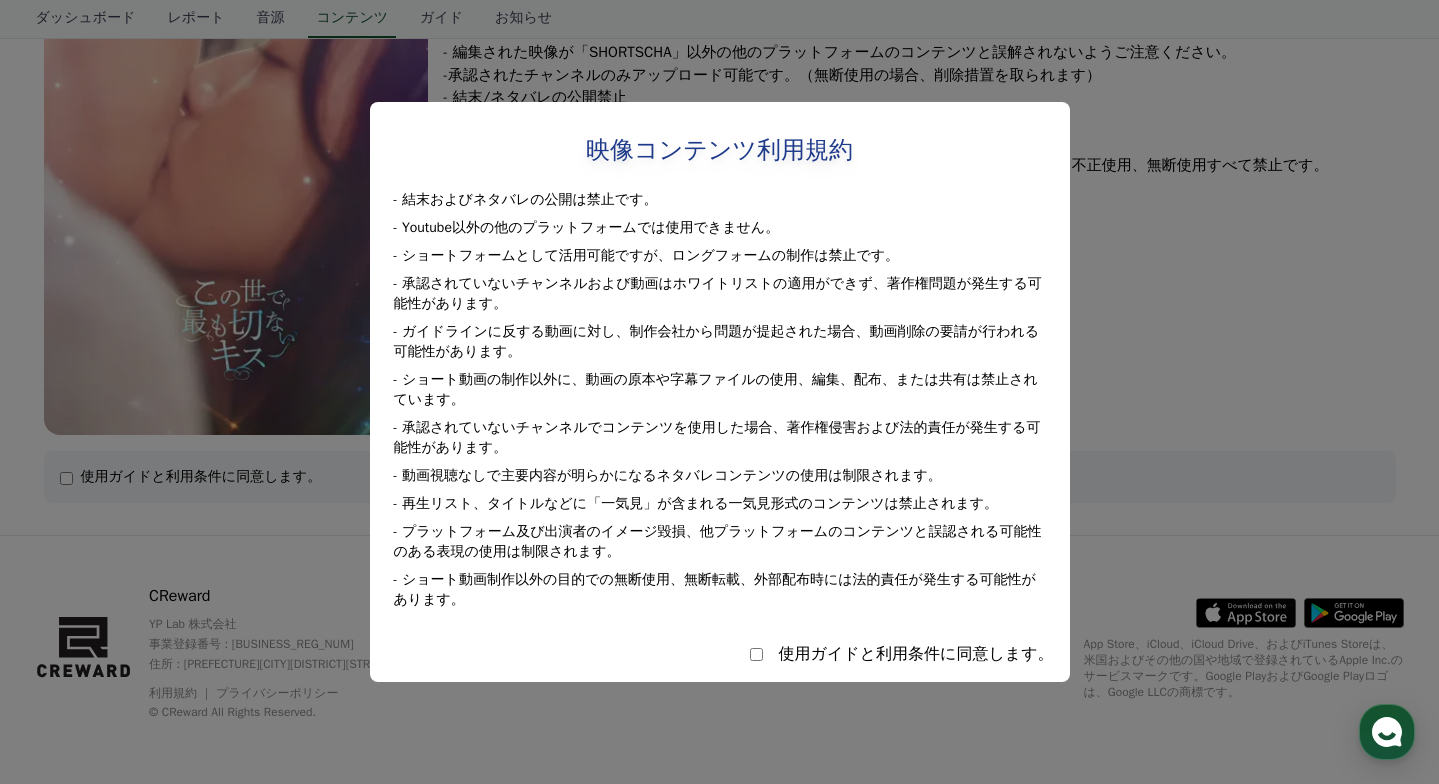 click on "使用ガイドと利用条件に同意します。" at bounding box center (720, 654) 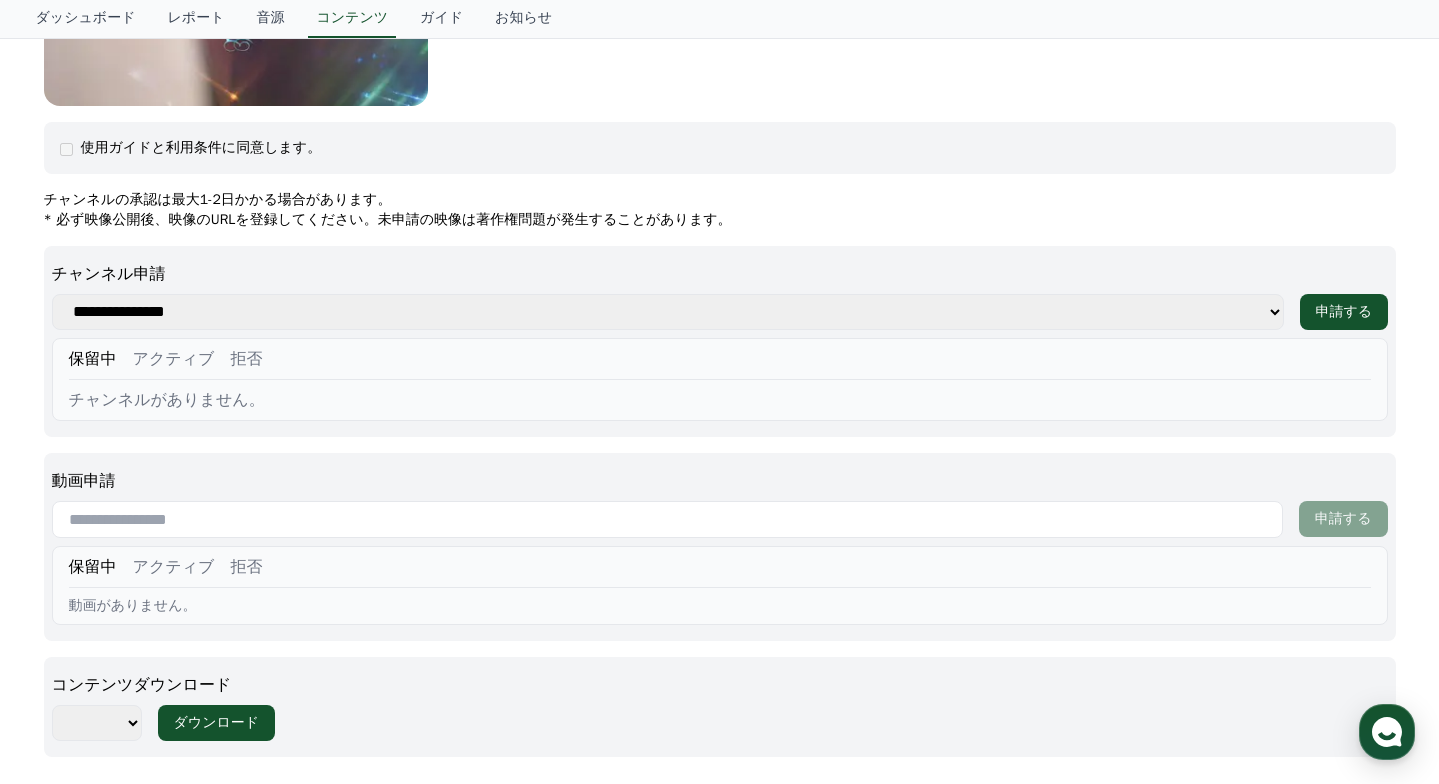 scroll, scrollTop: 706, scrollLeft: 0, axis: vertical 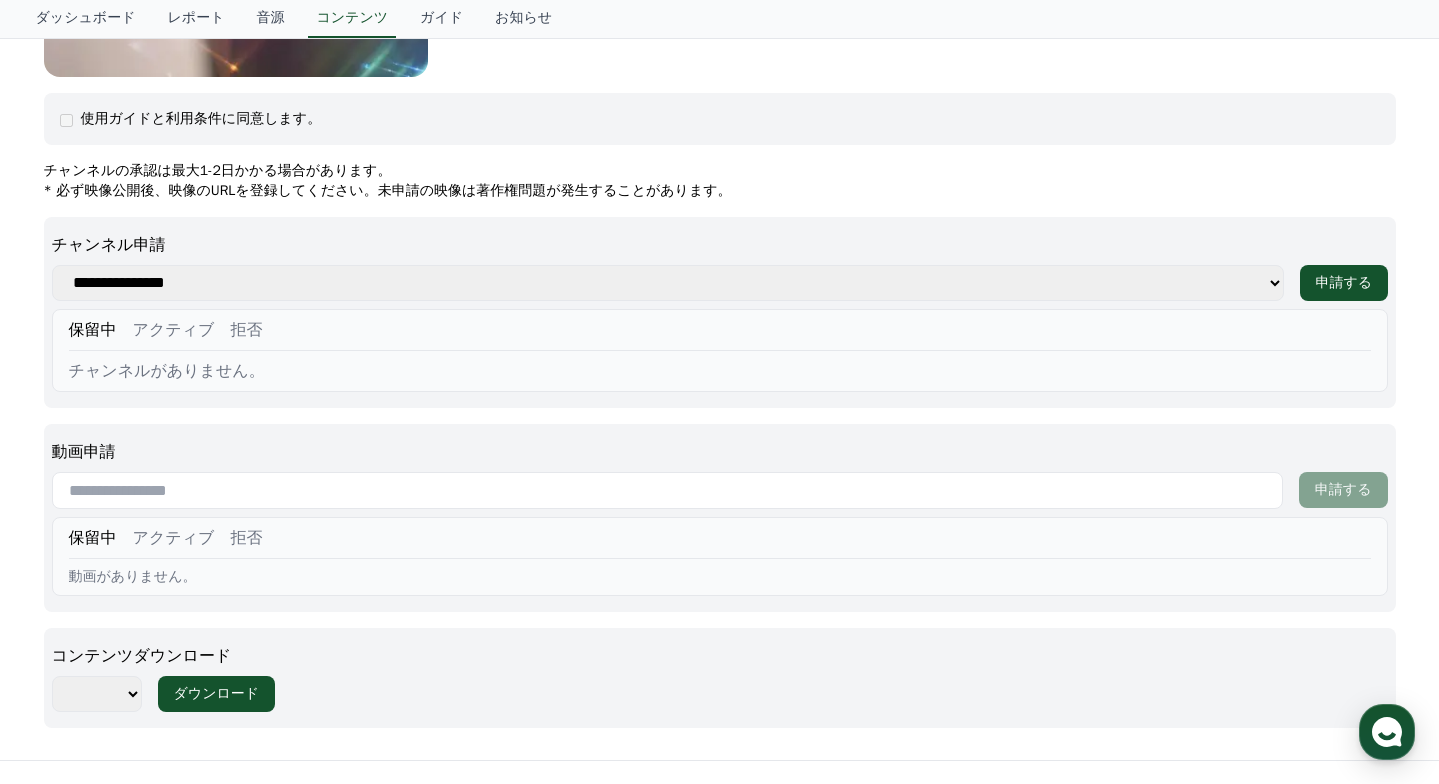 click at bounding box center (667, 490) 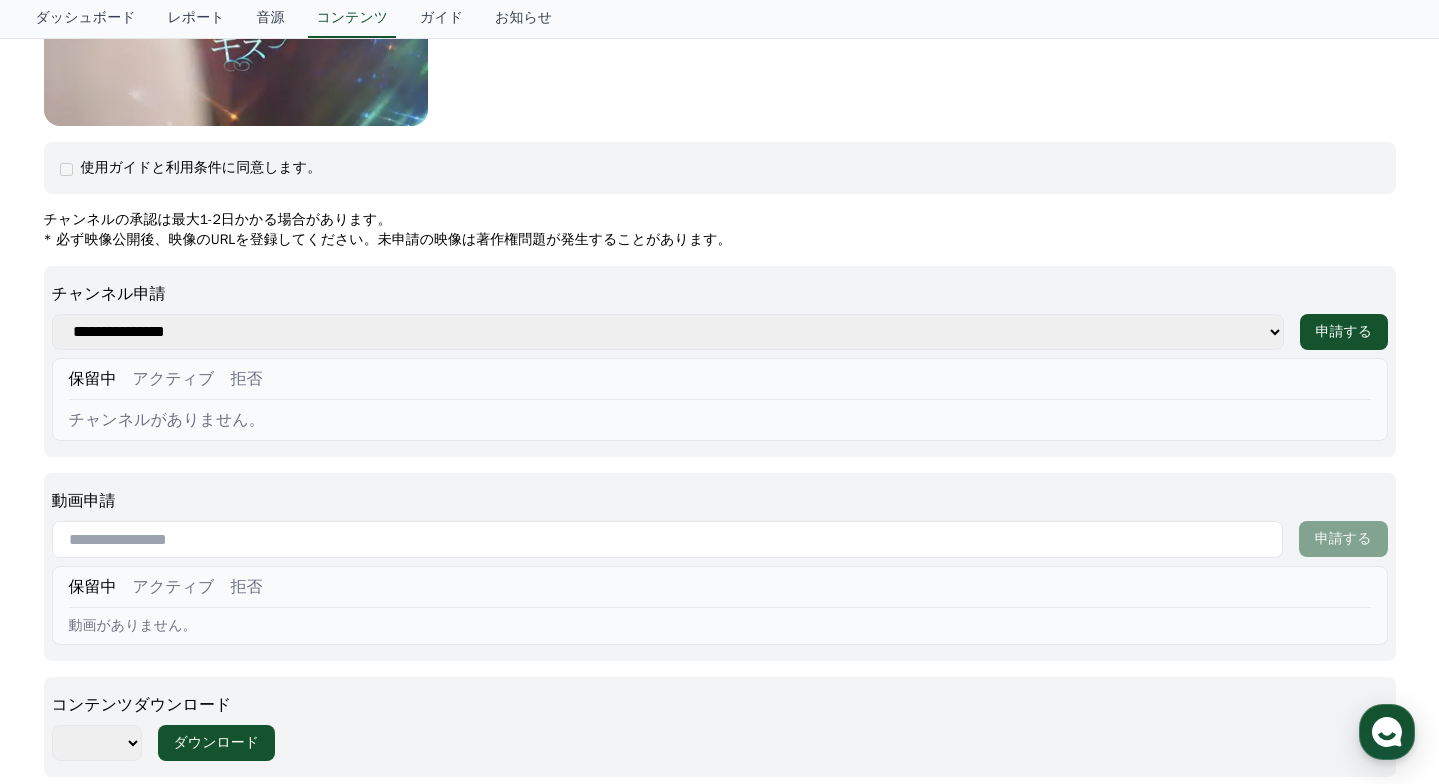 scroll, scrollTop: 532, scrollLeft: 0, axis: vertical 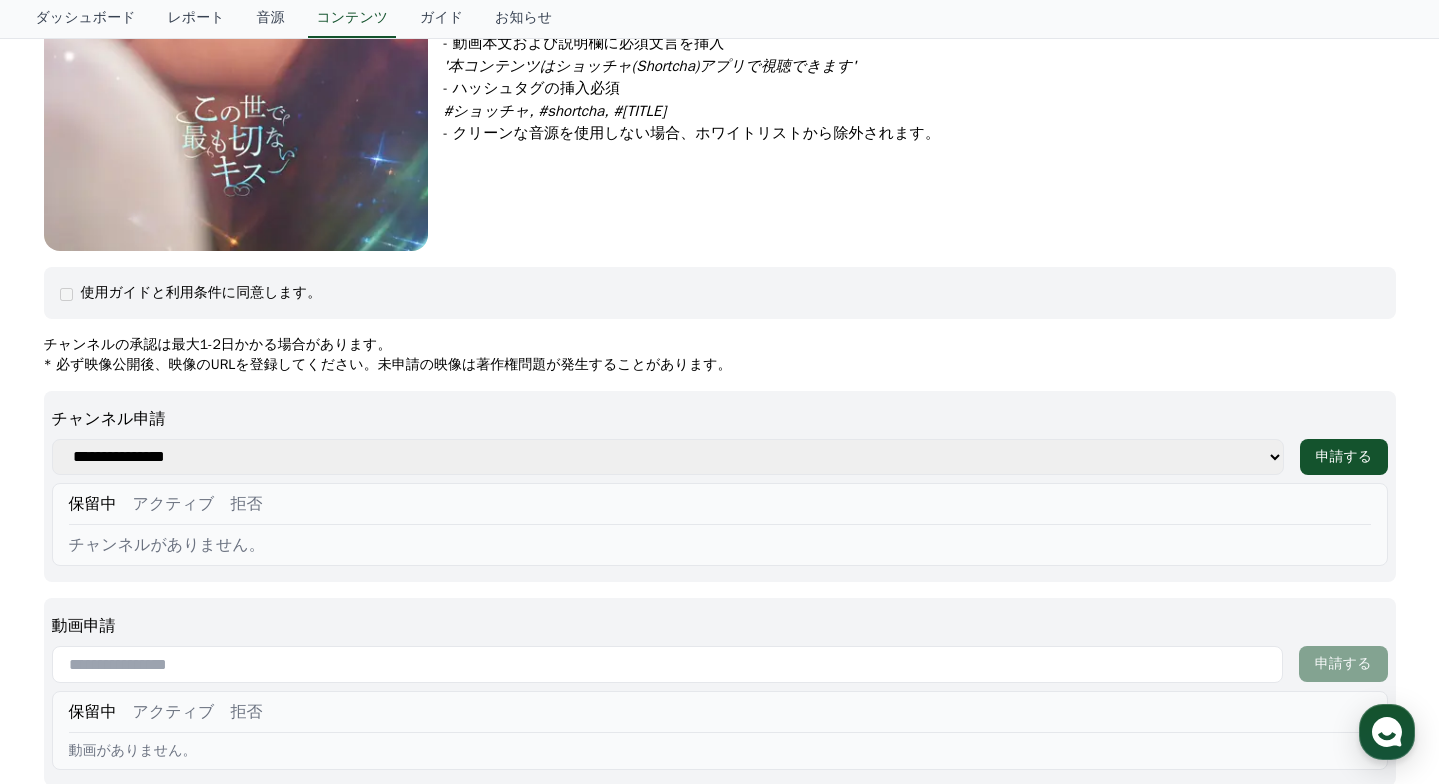 click on "**********" at bounding box center (668, 457) 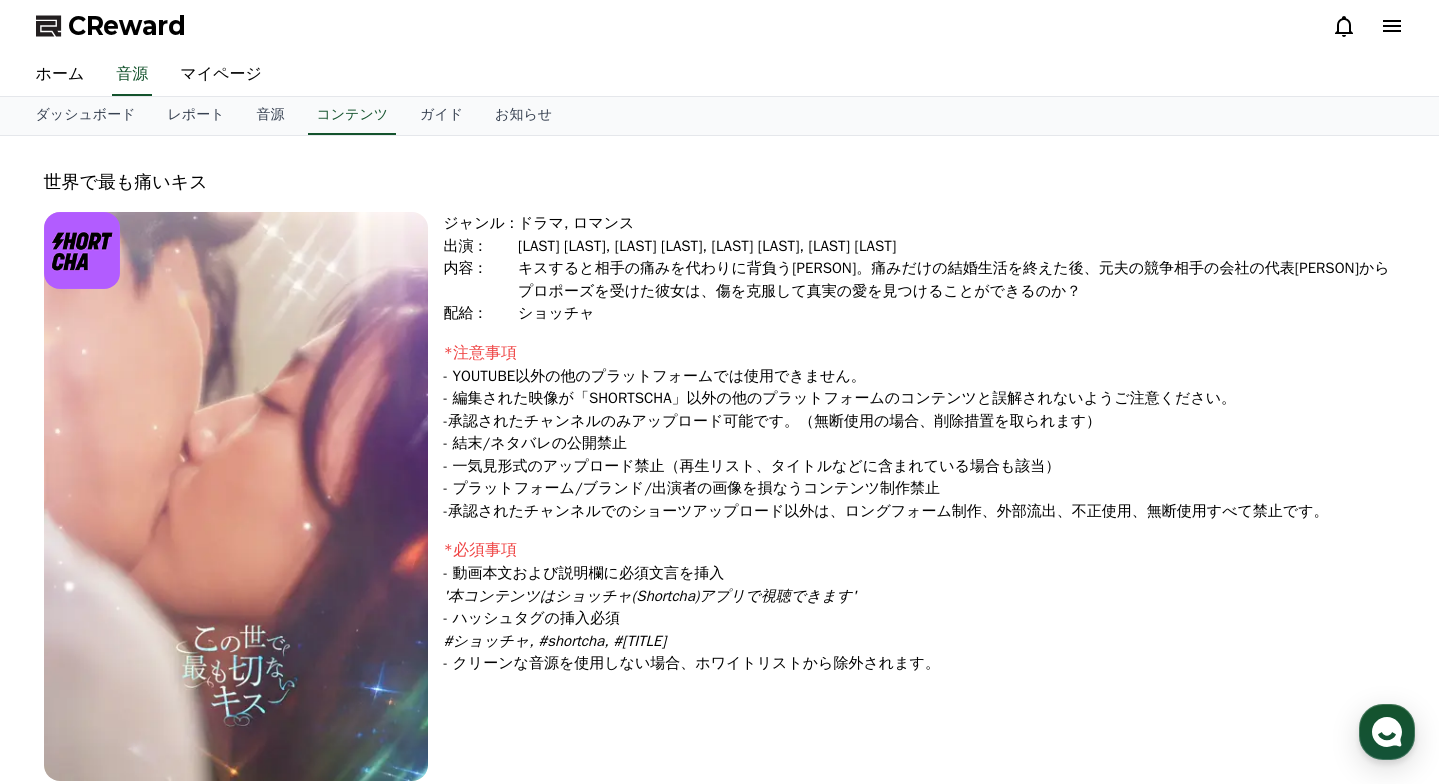 scroll, scrollTop: 0, scrollLeft: 0, axis: both 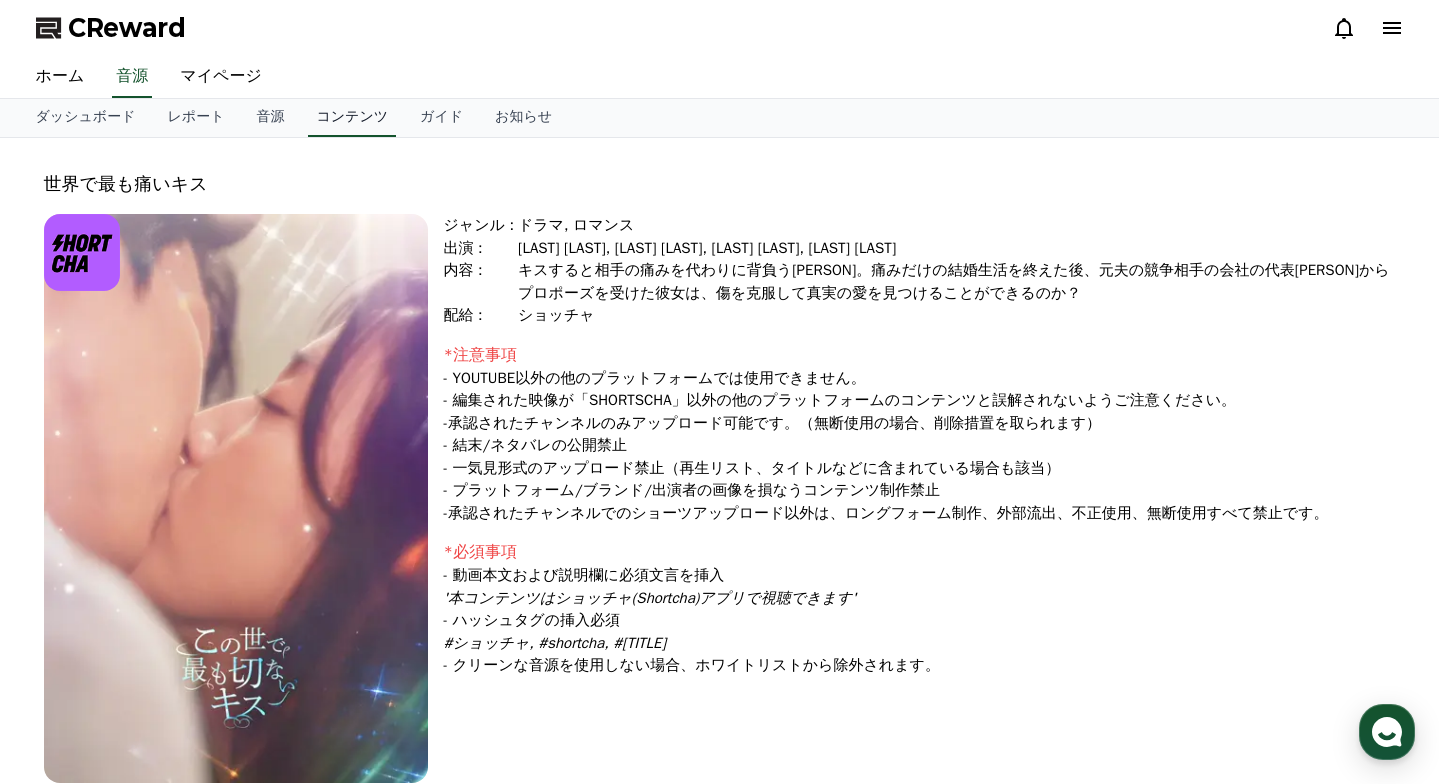click on "コンテンツ" at bounding box center [352, 118] 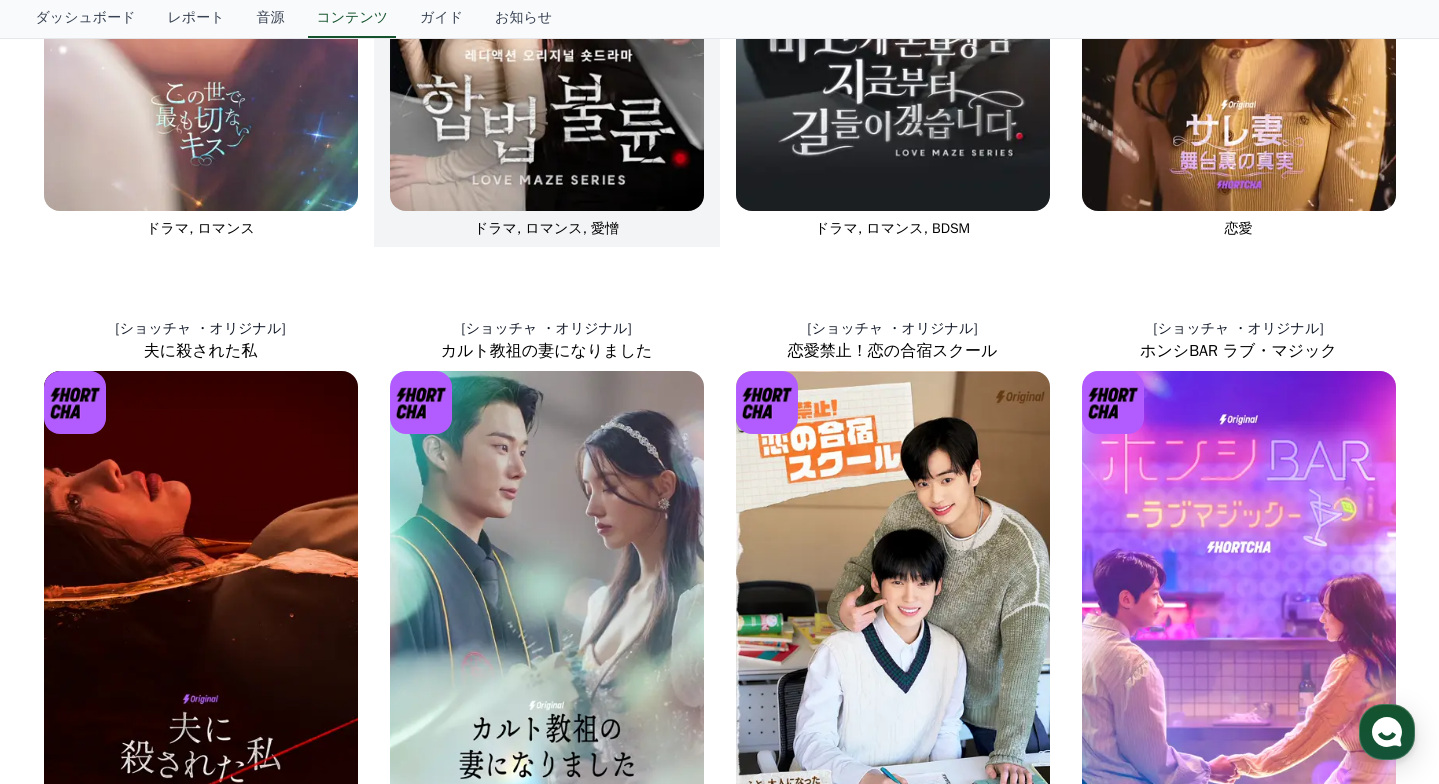 scroll, scrollTop: 857, scrollLeft: 0, axis: vertical 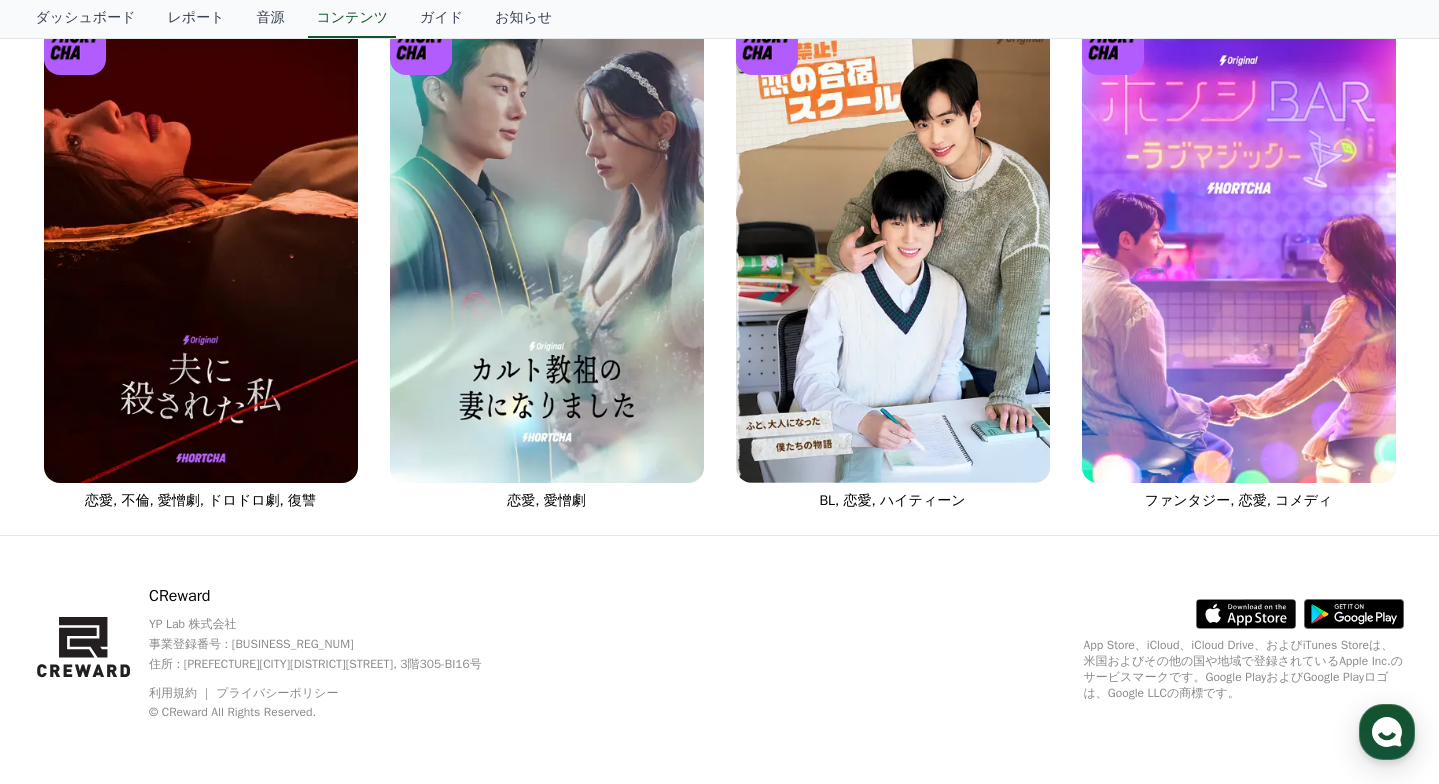 click 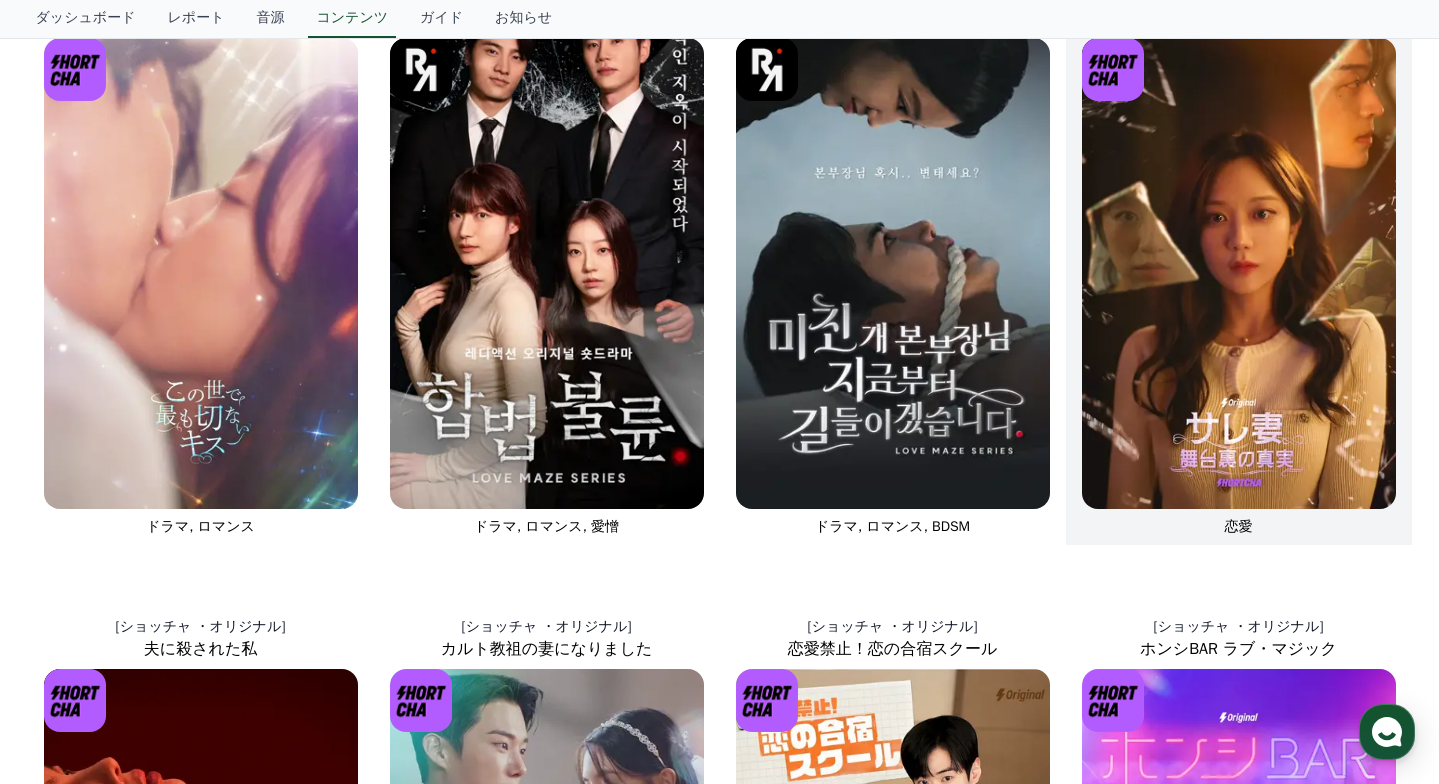 scroll, scrollTop: 0, scrollLeft: 0, axis: both 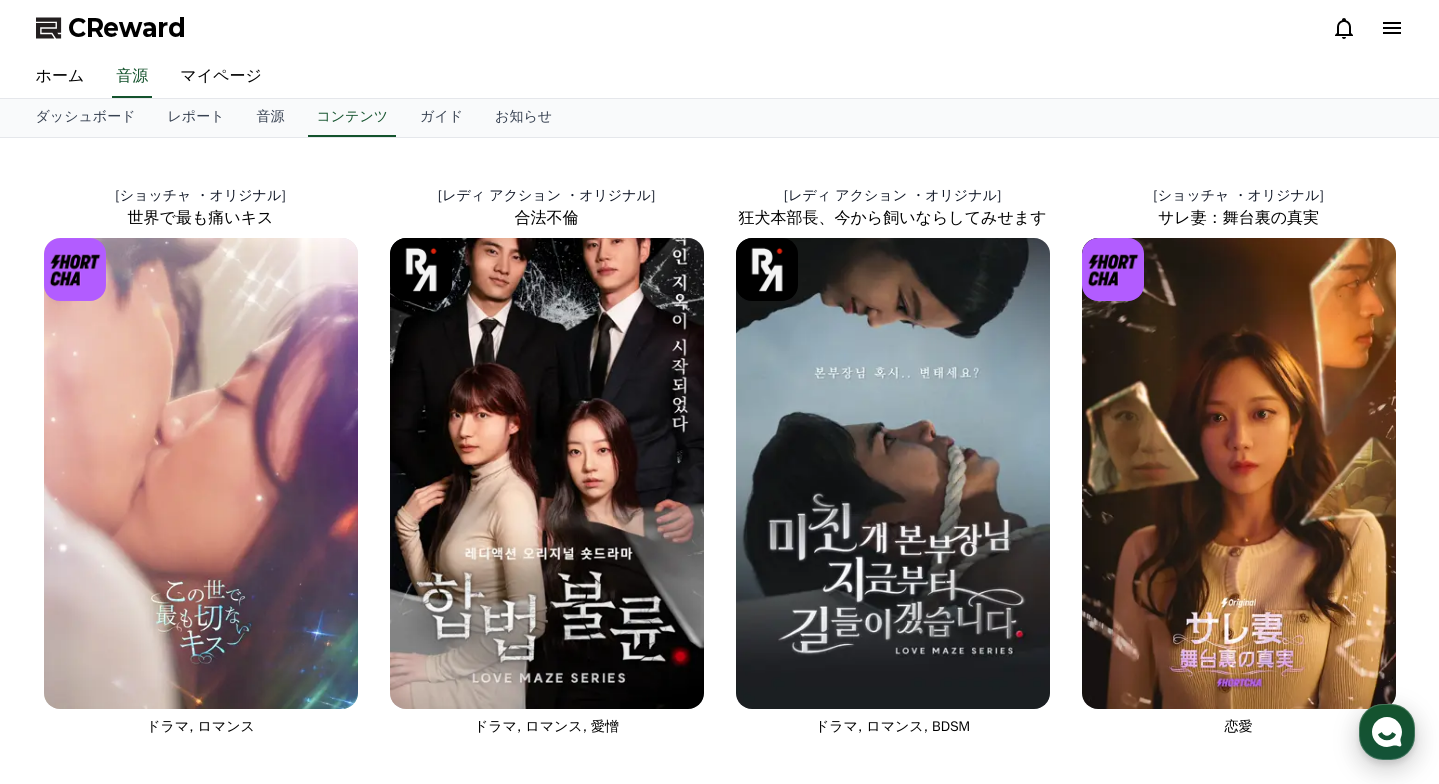 click 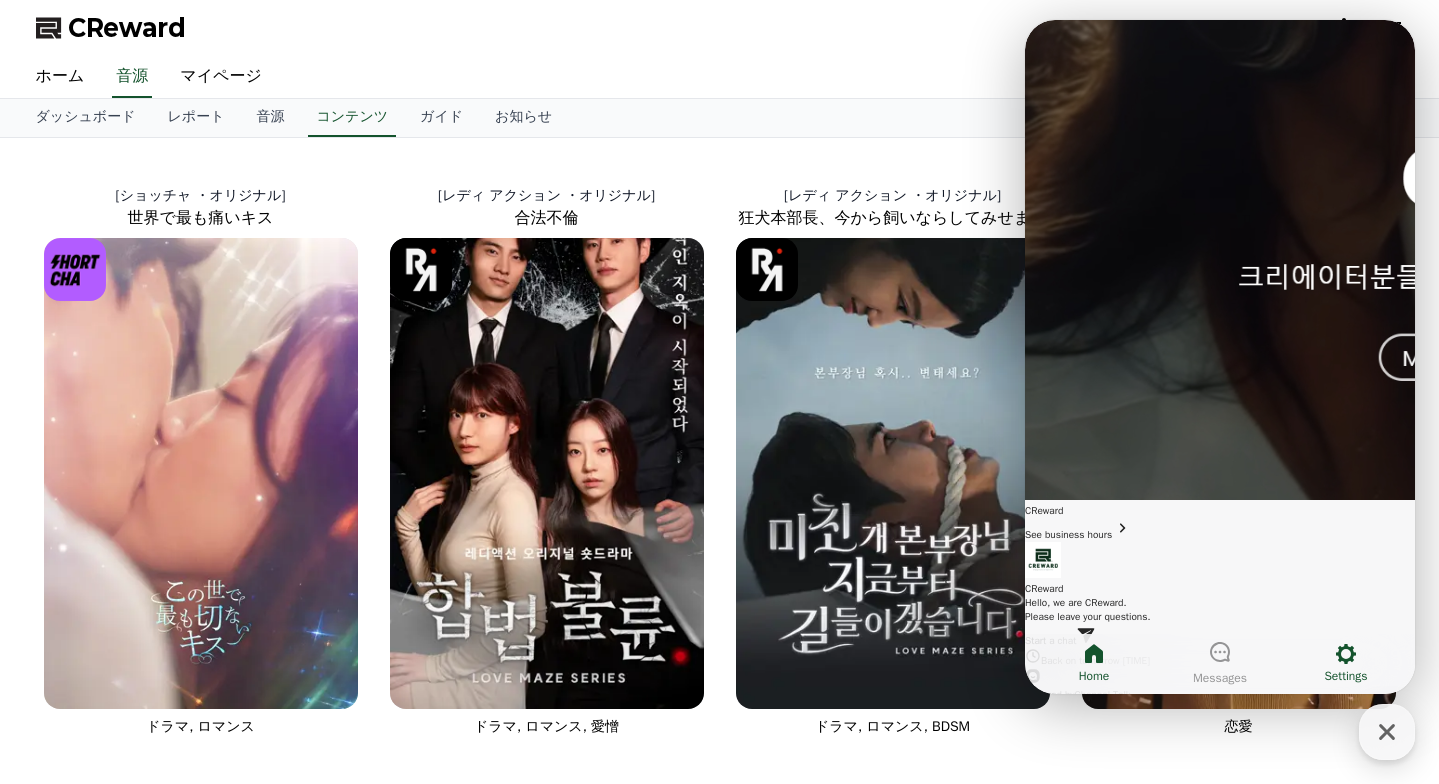 click 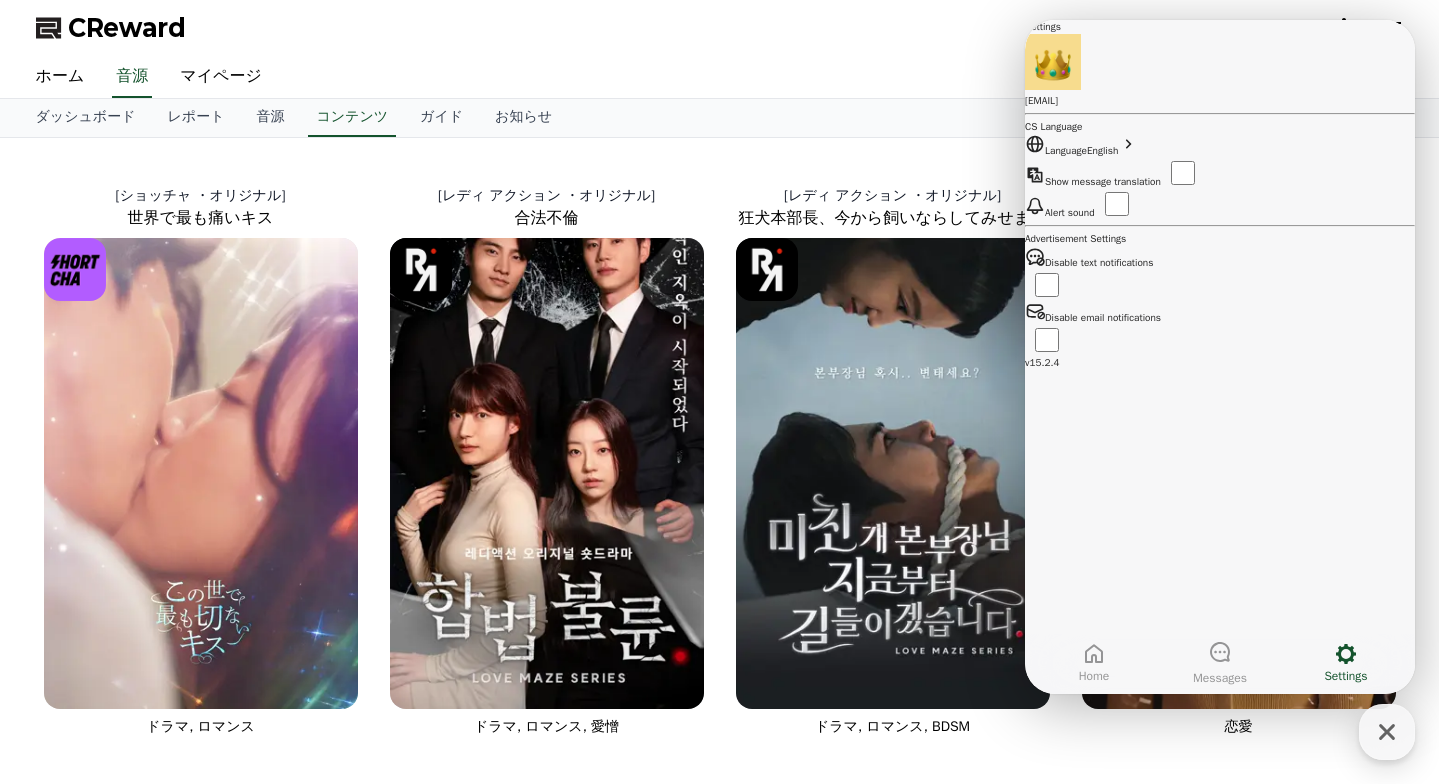 click on "Language" at bounding box center (1056, 150) 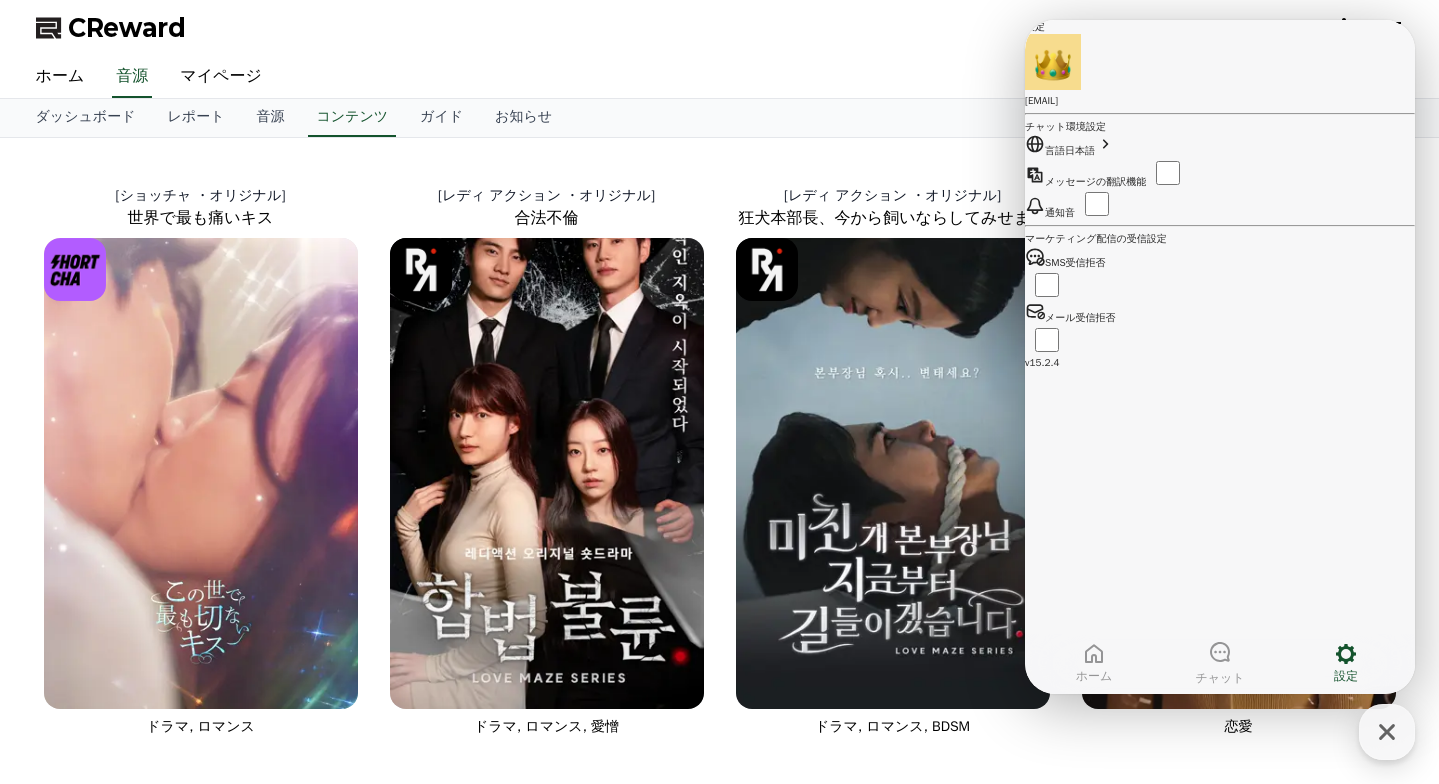 click on "メール受信拒否" at bounding box center (1070, 317) 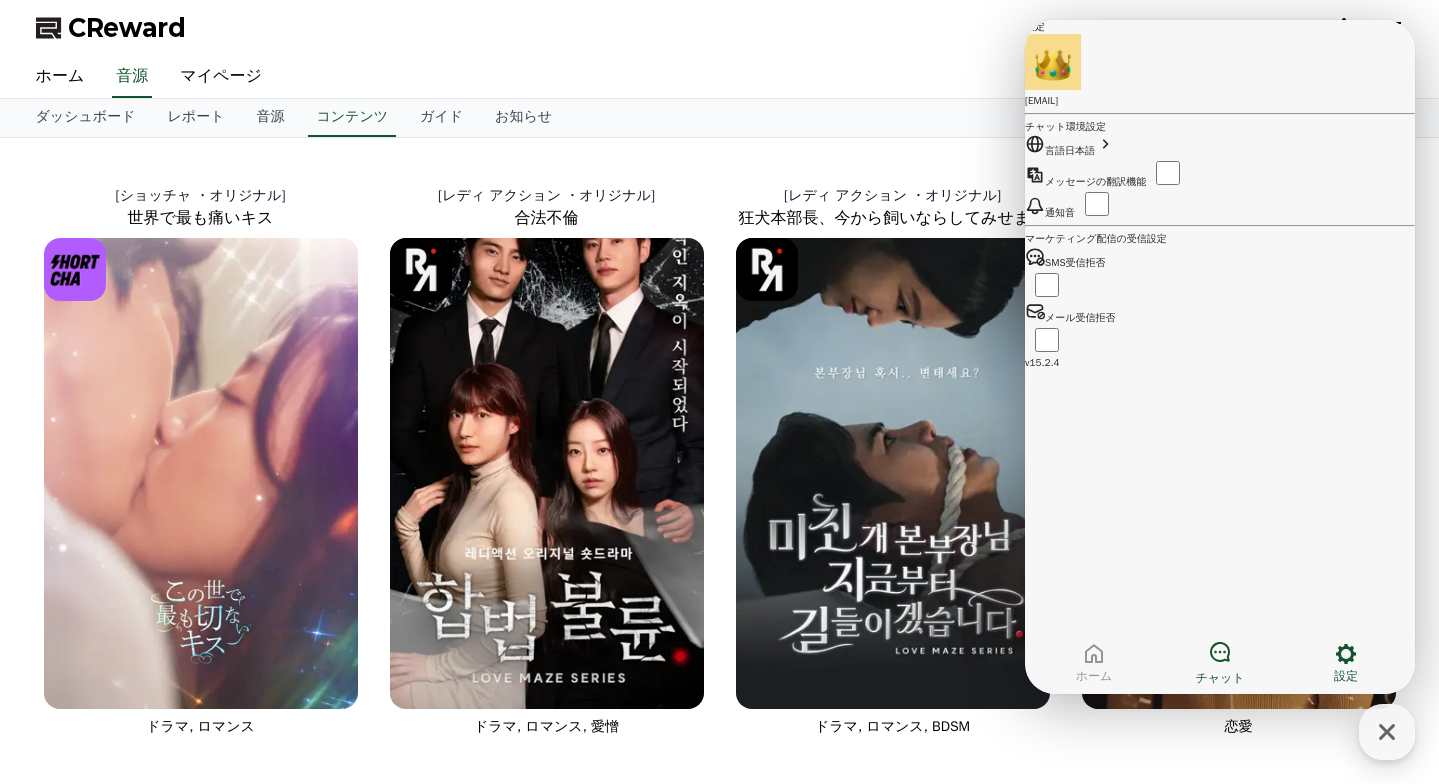 click 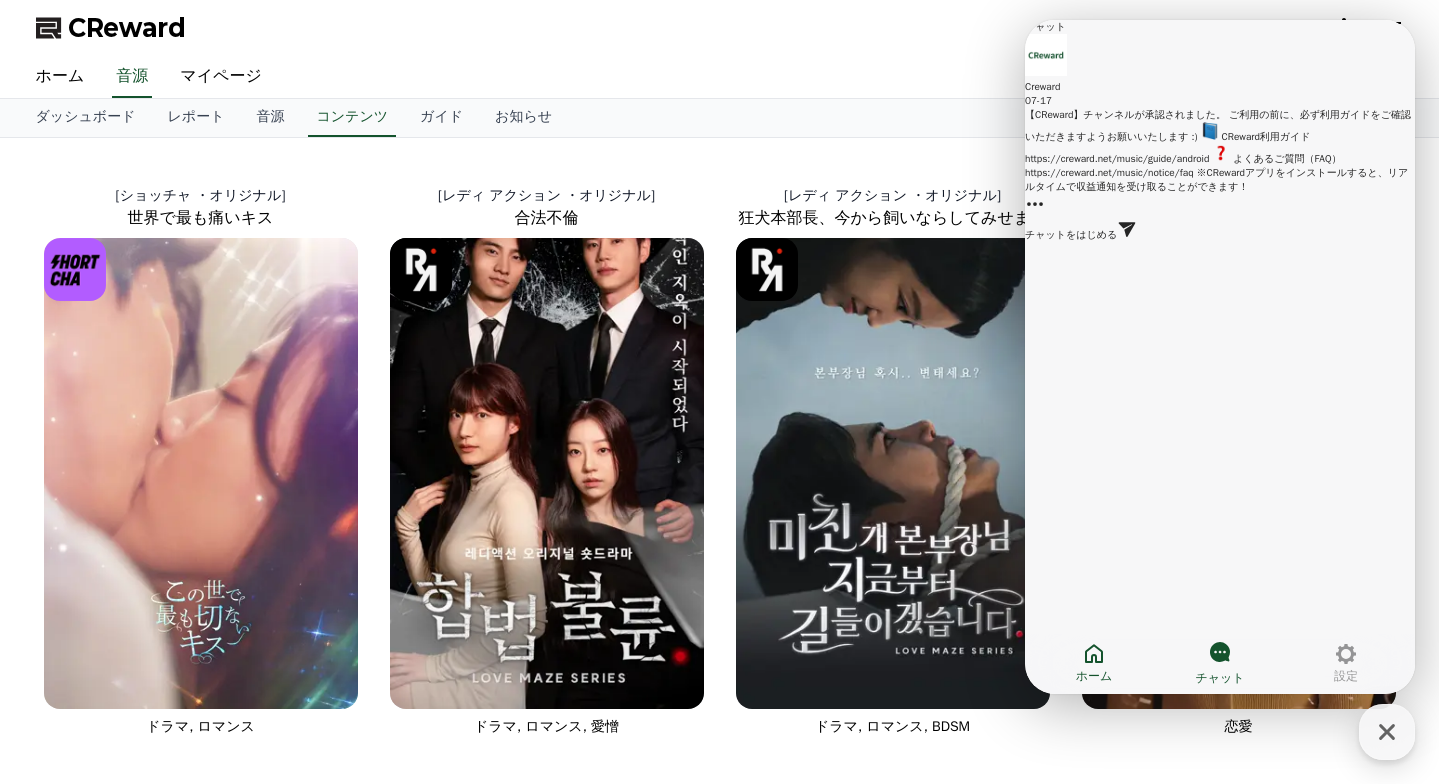 click on "ホーム" at bounding box center [1094, 663] 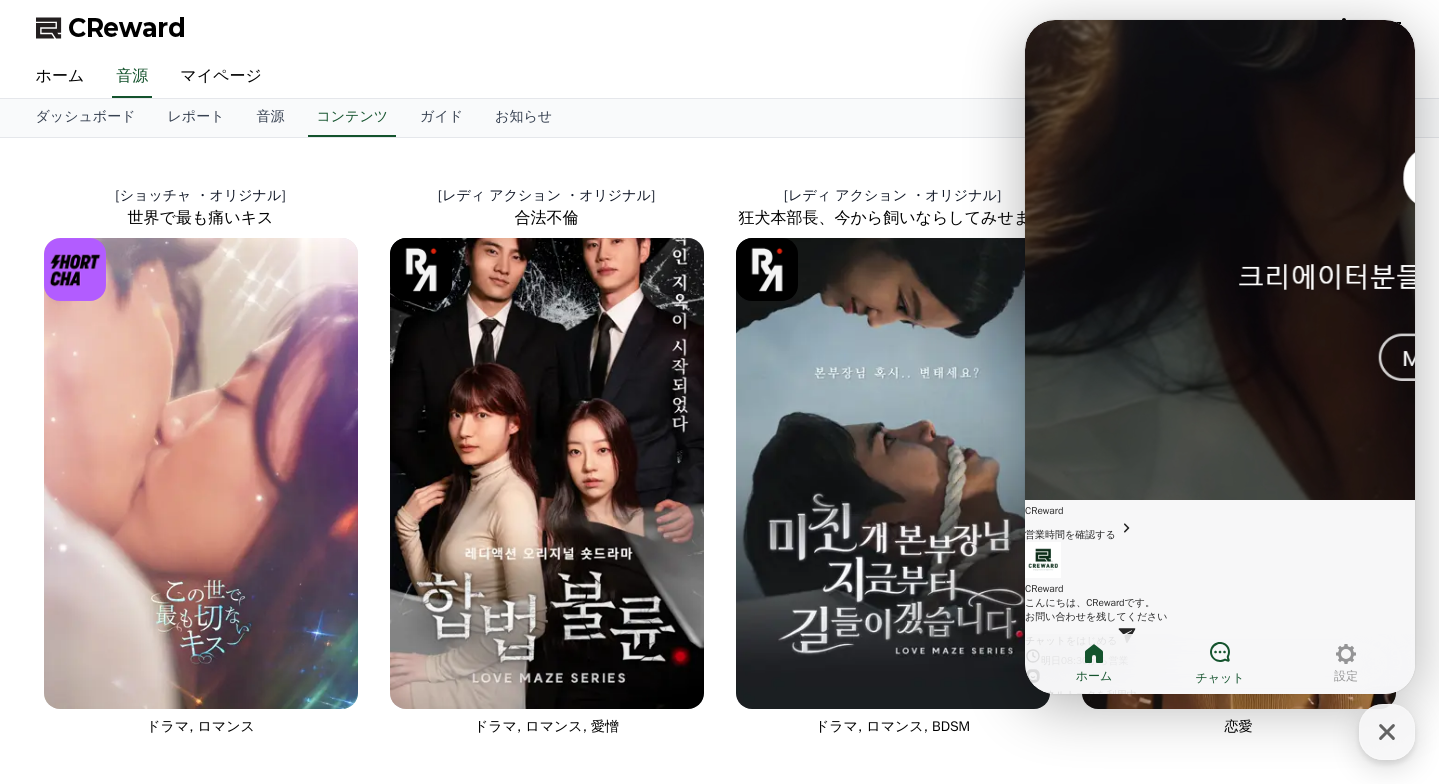 click on "CReward" at bounding box center [720, 28] 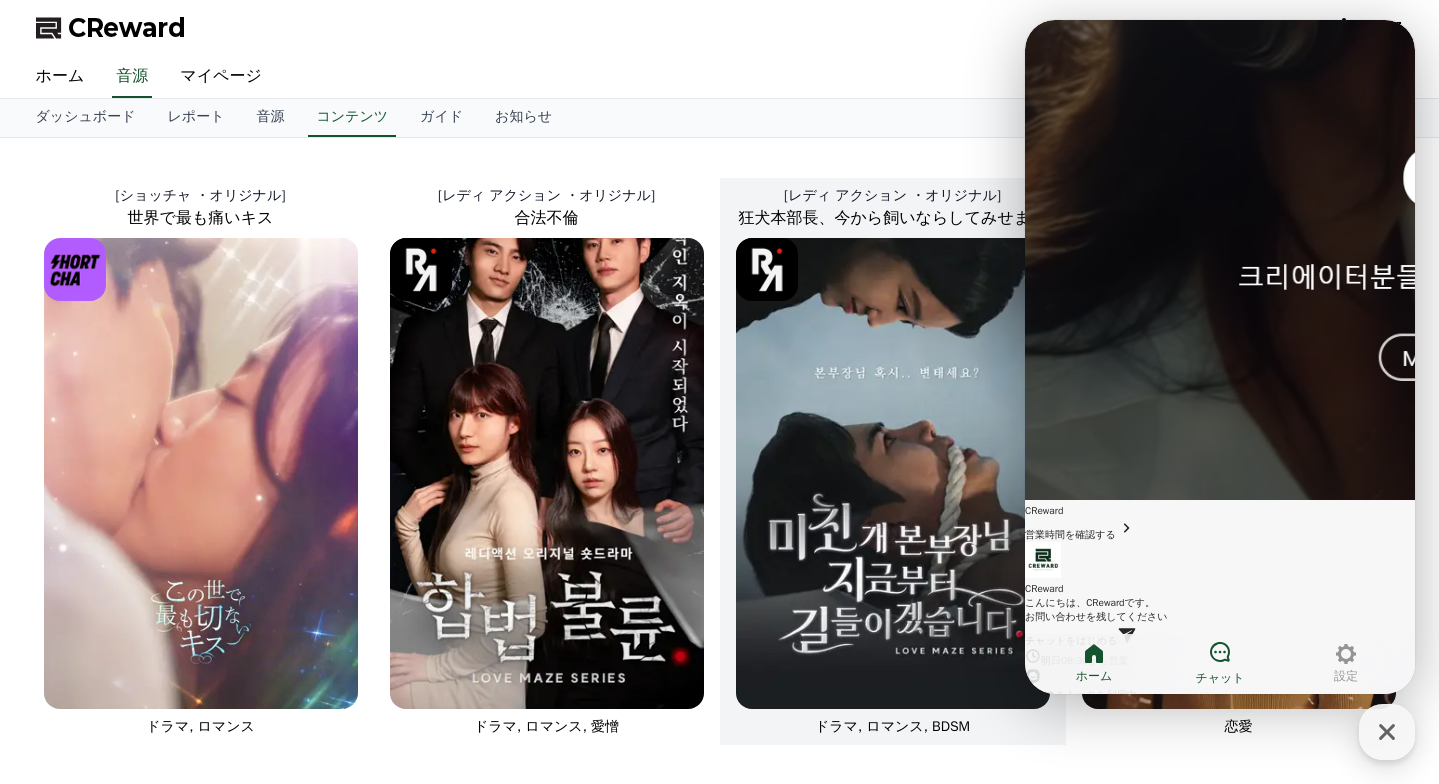 click on "[レディ アクション ・オリジナル]   狂犬本部長、今から飼いならしてみせます       ドラマ, ロマンス, BDSM" at bounding box center [893, 461] 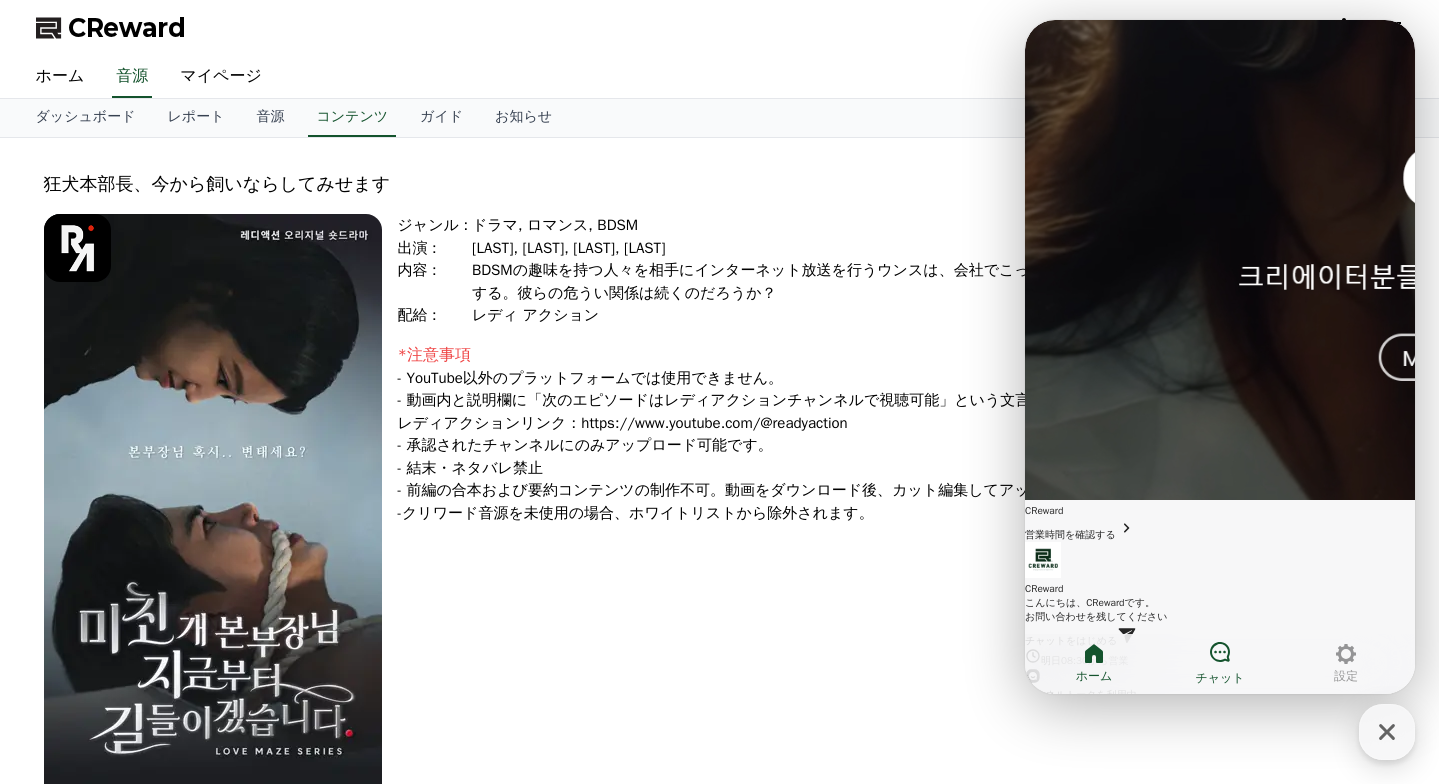 click on "CReward" at bounding box center [720, 28] 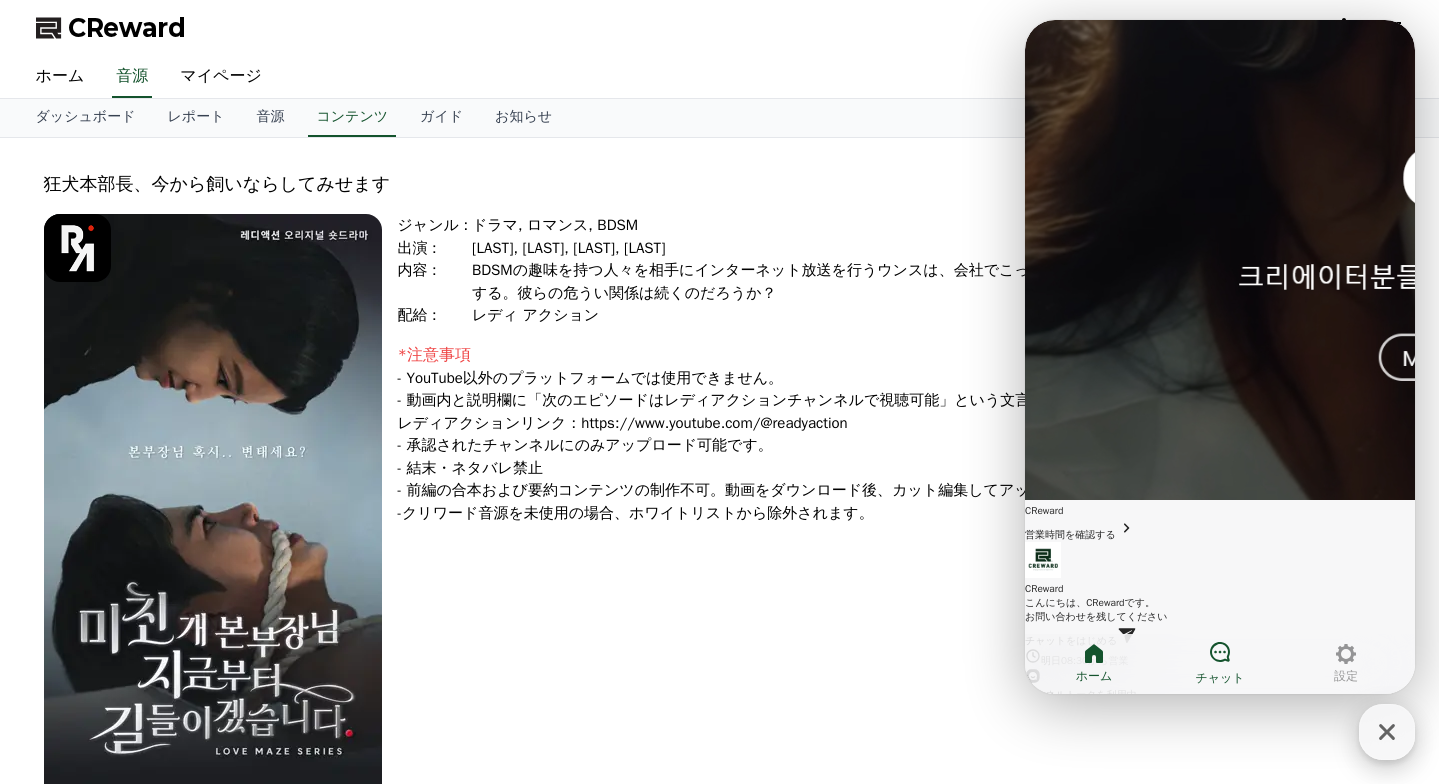 click 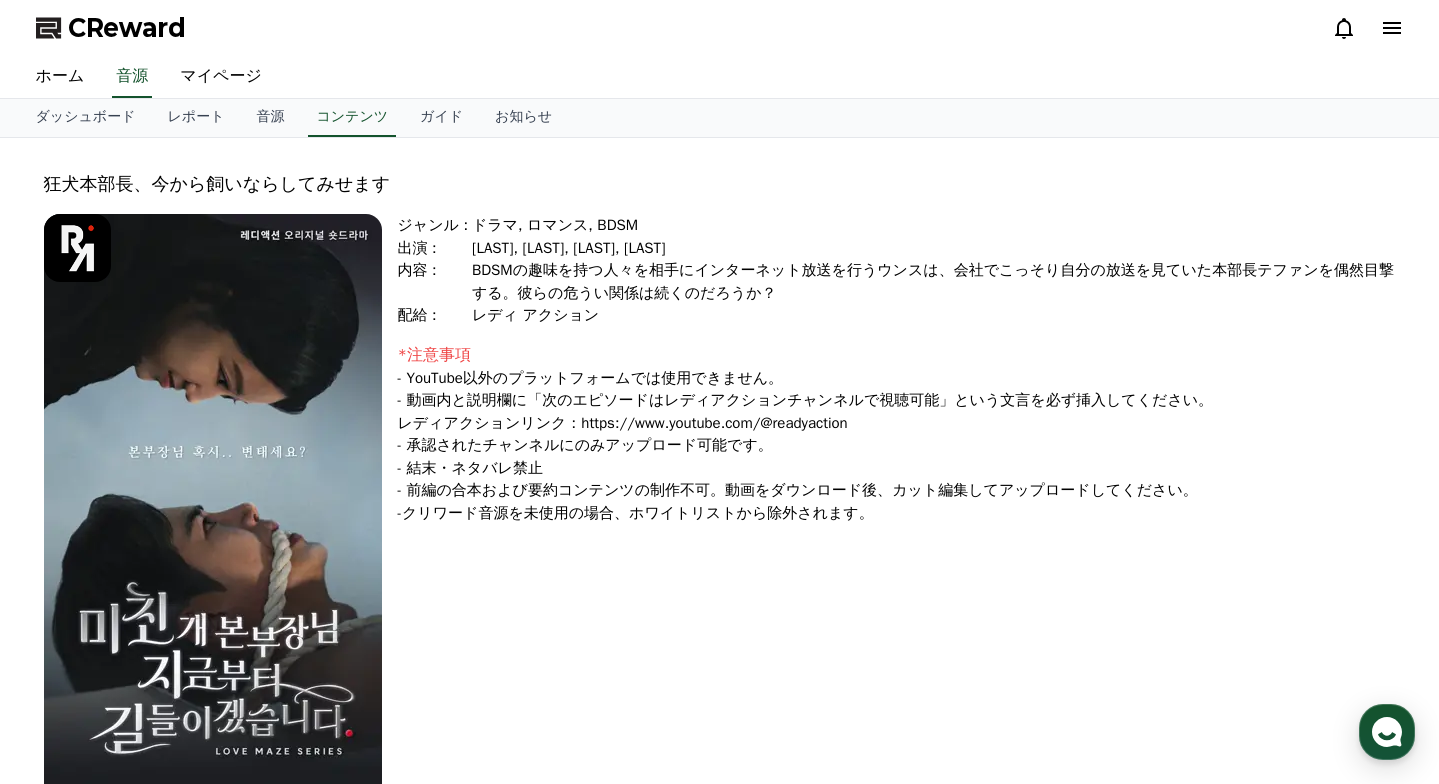 click 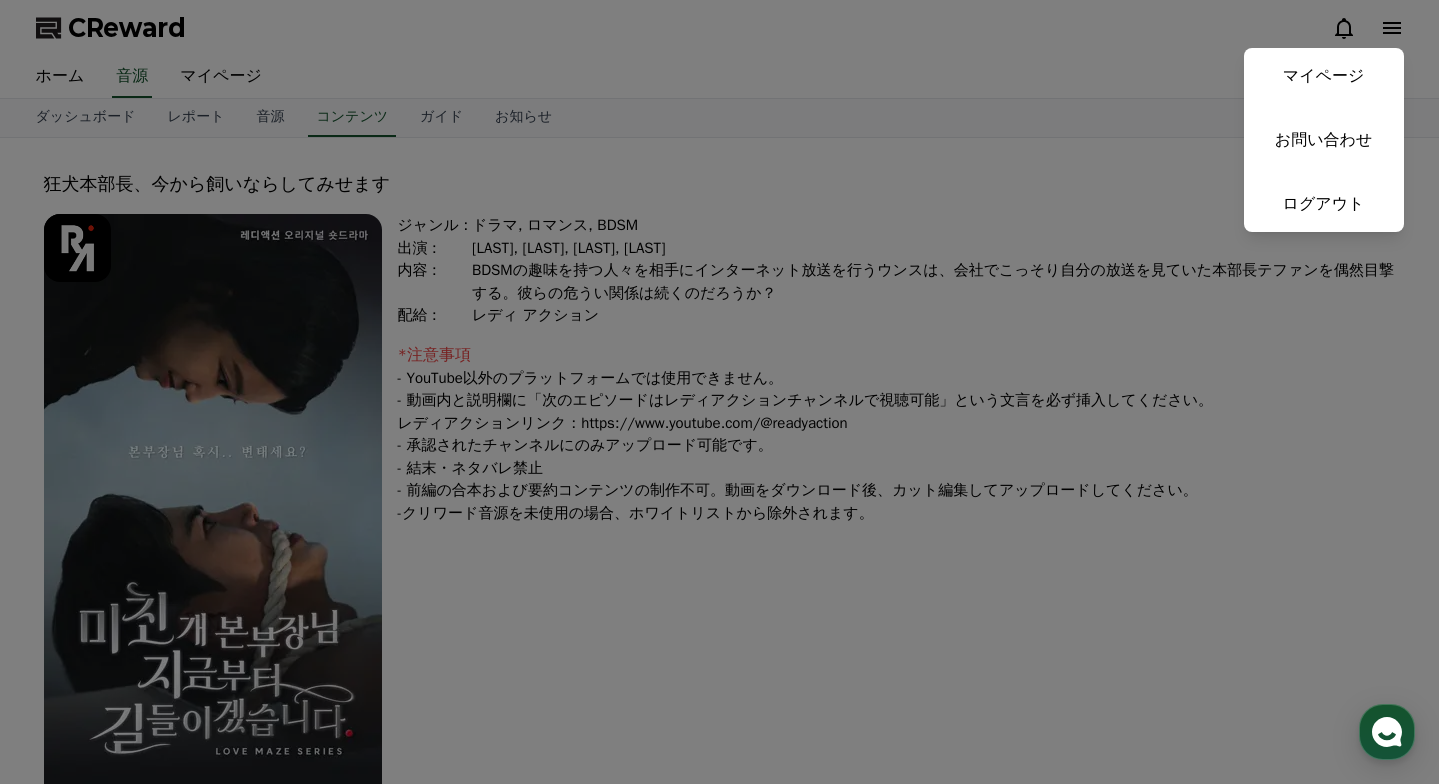 click at bounding box center (719, 392) 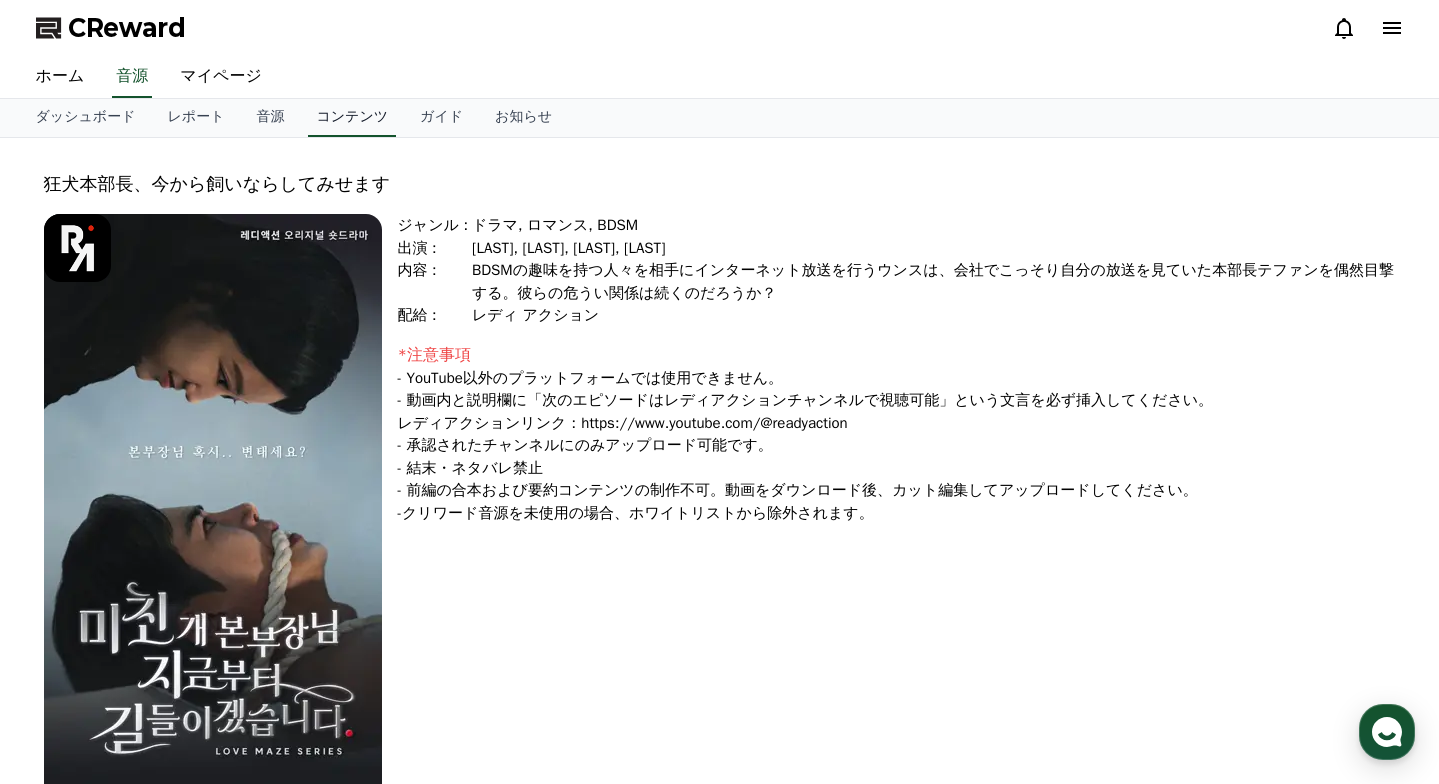 click on "コンテンツ" at bounding box center (352, 118) 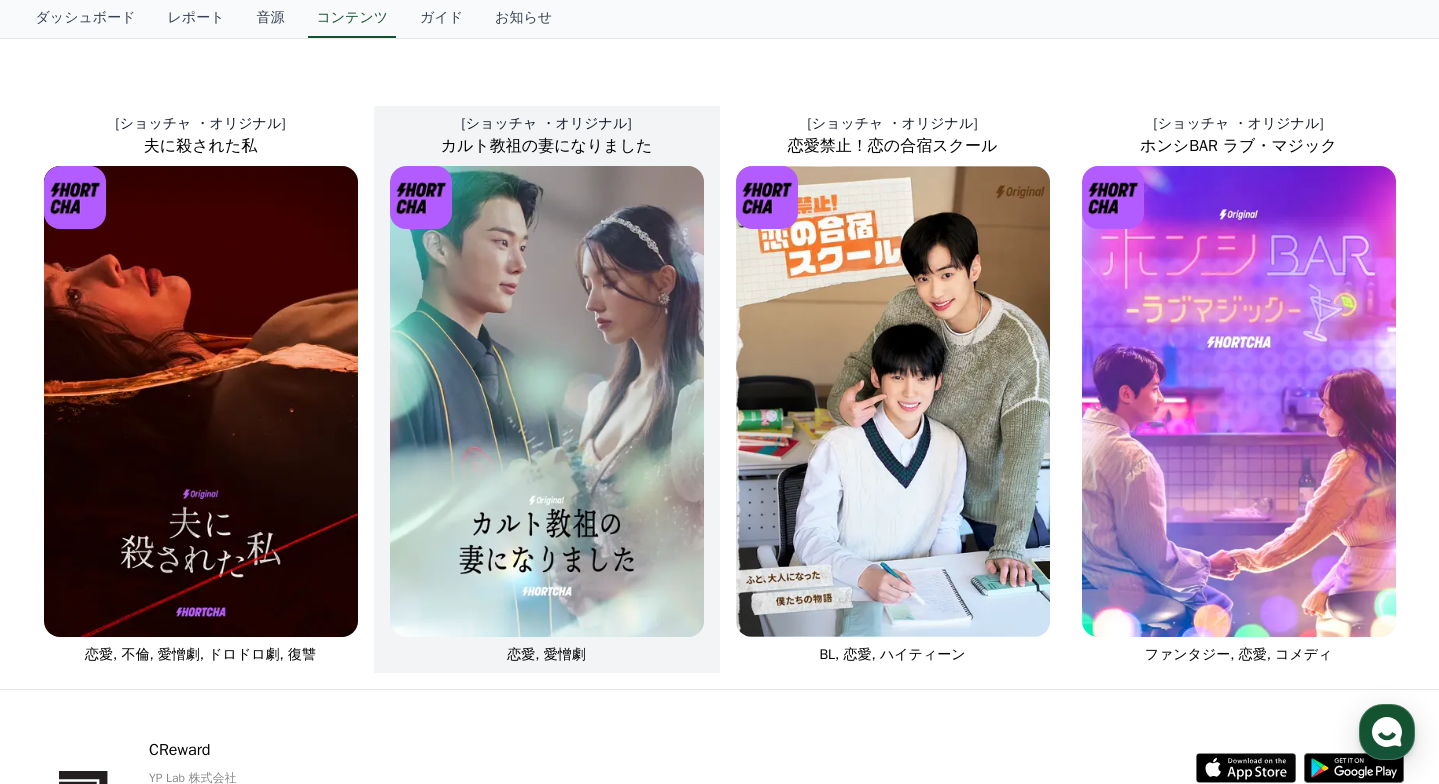 scroll, scrollTop: 0, scrollLeft: 0, axis: both 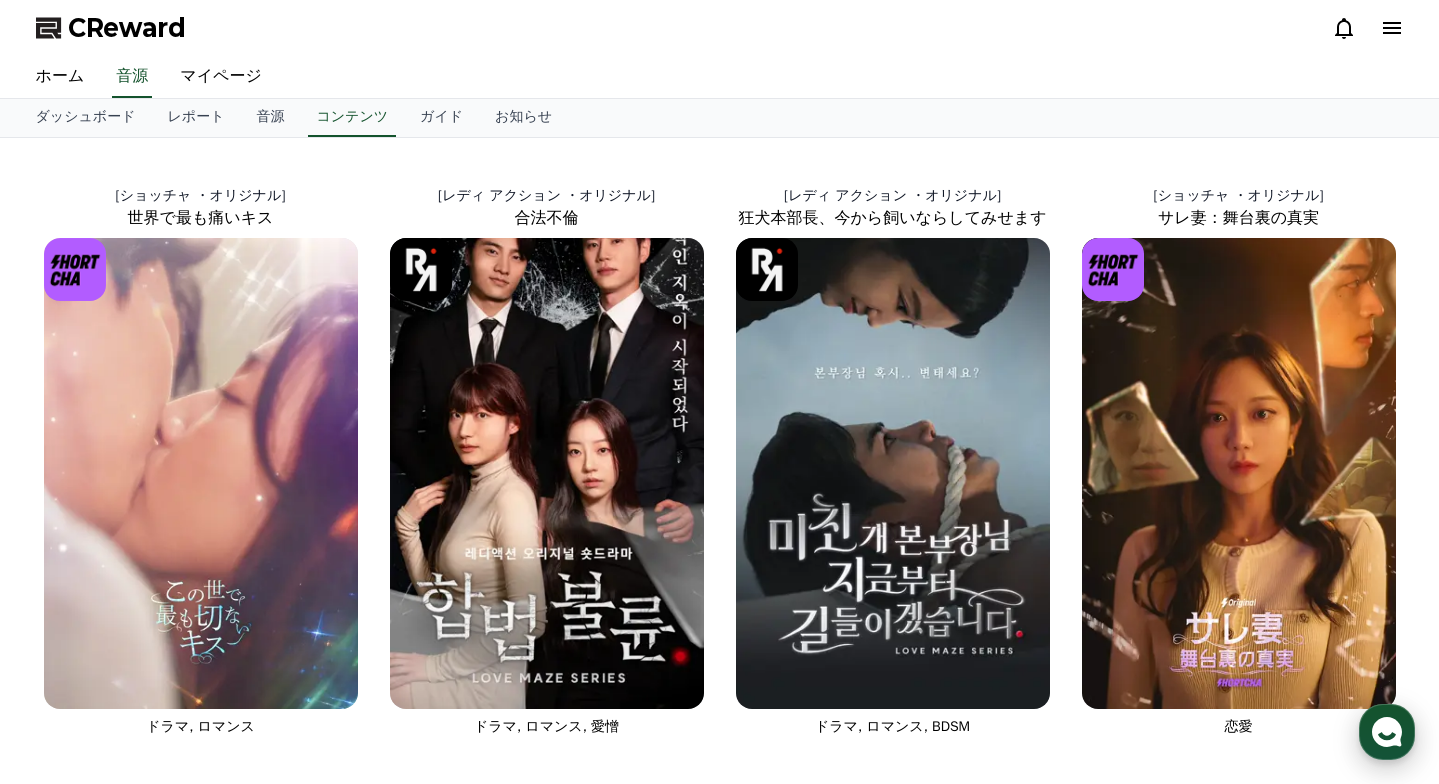 click 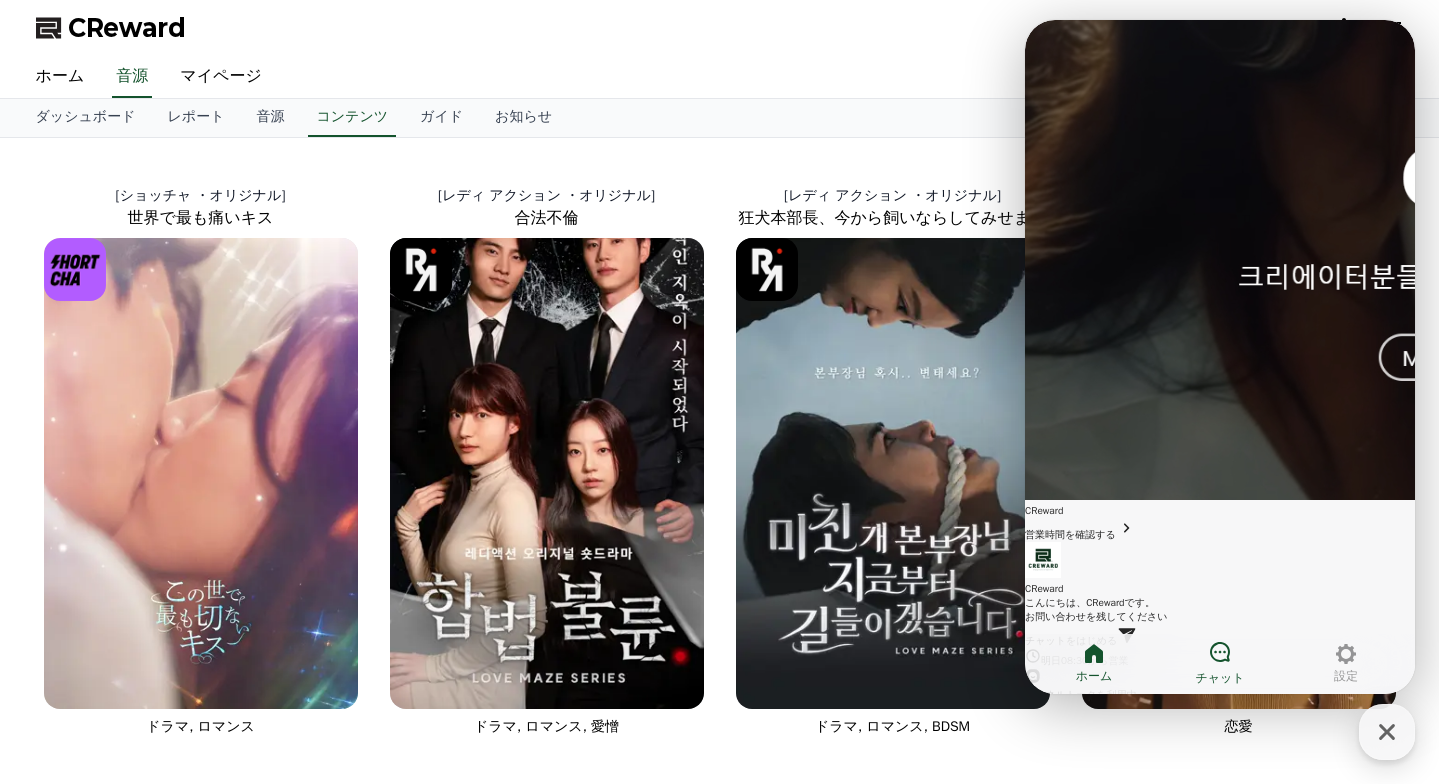 click on "チャットをはじめる" at bounding box center (1081, 640) 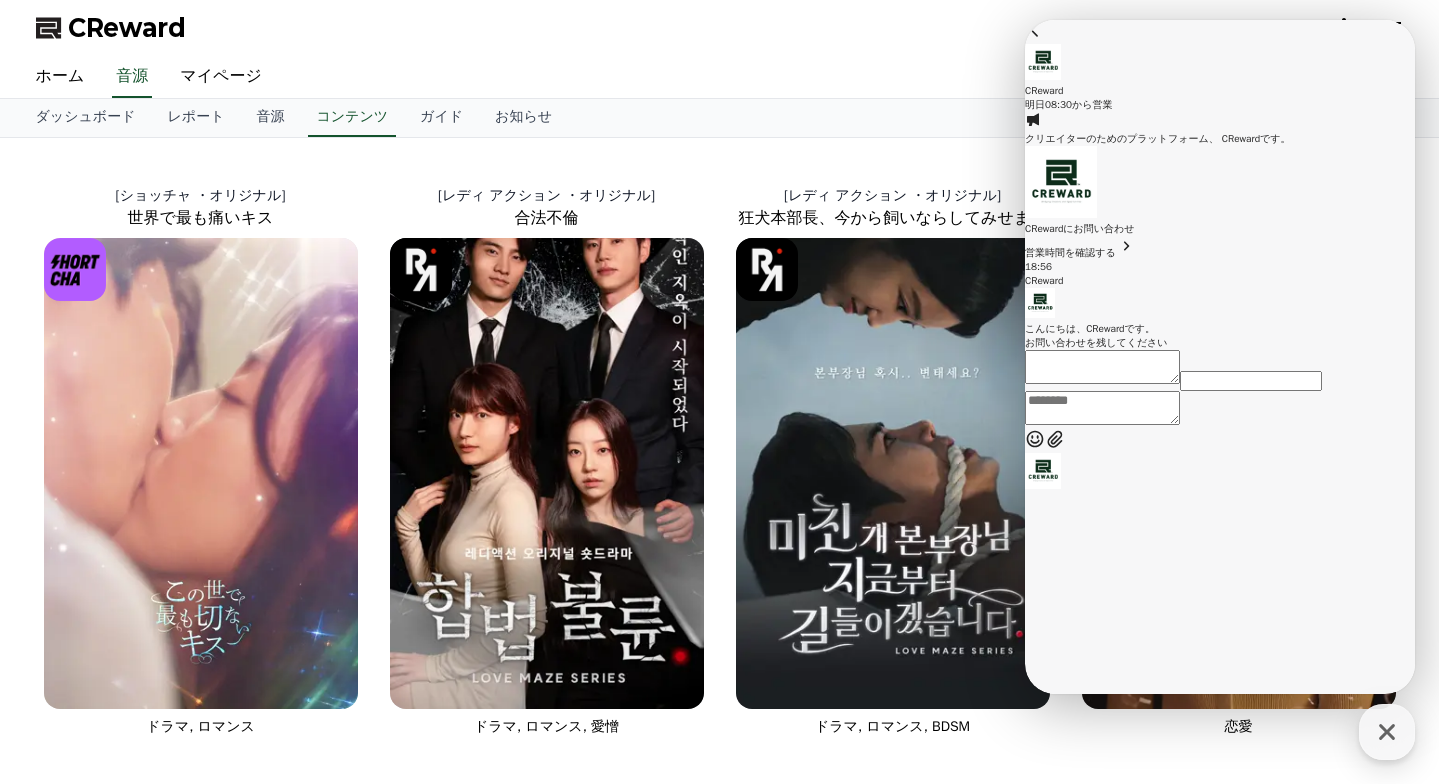 click on "Messenger Input Textarea" at bounding box center (1102, 408) 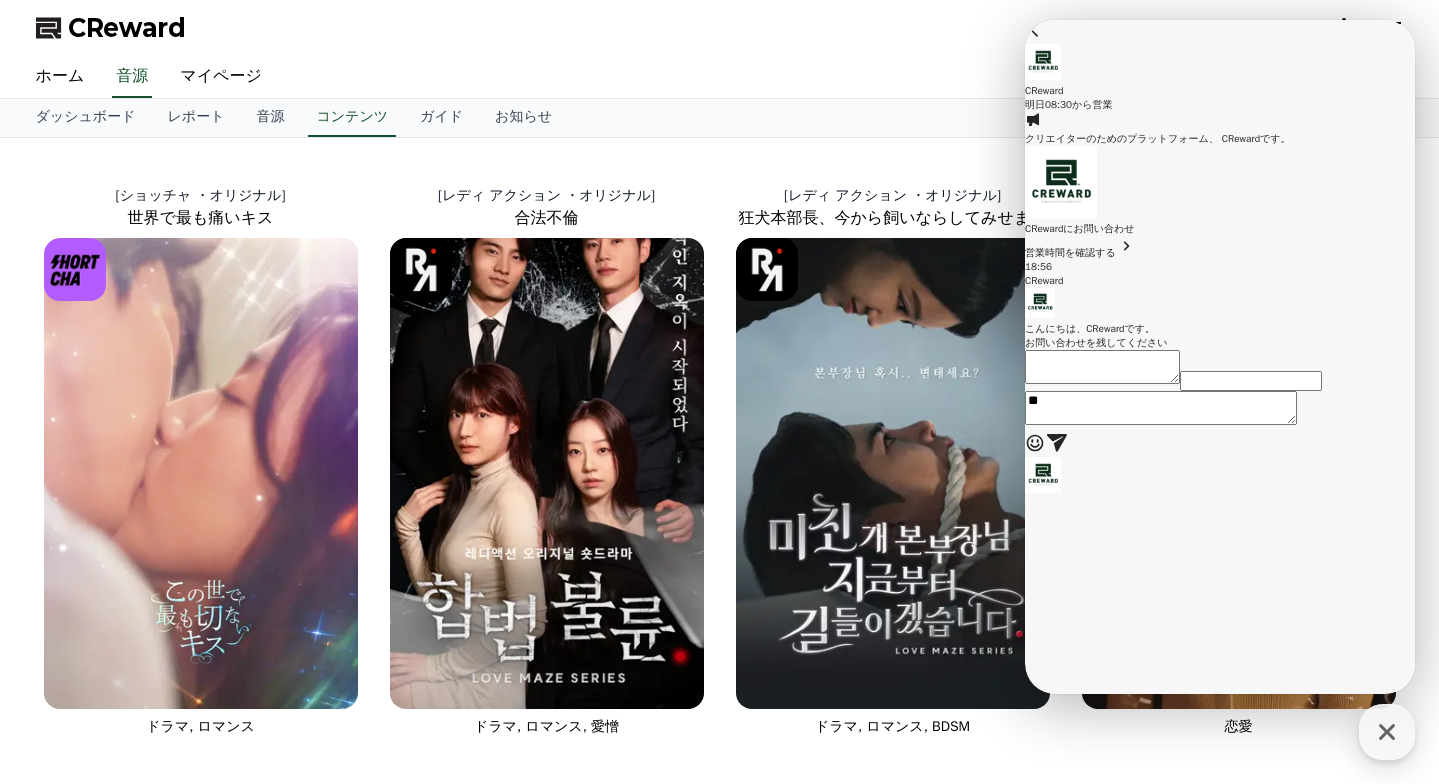 type on "*" 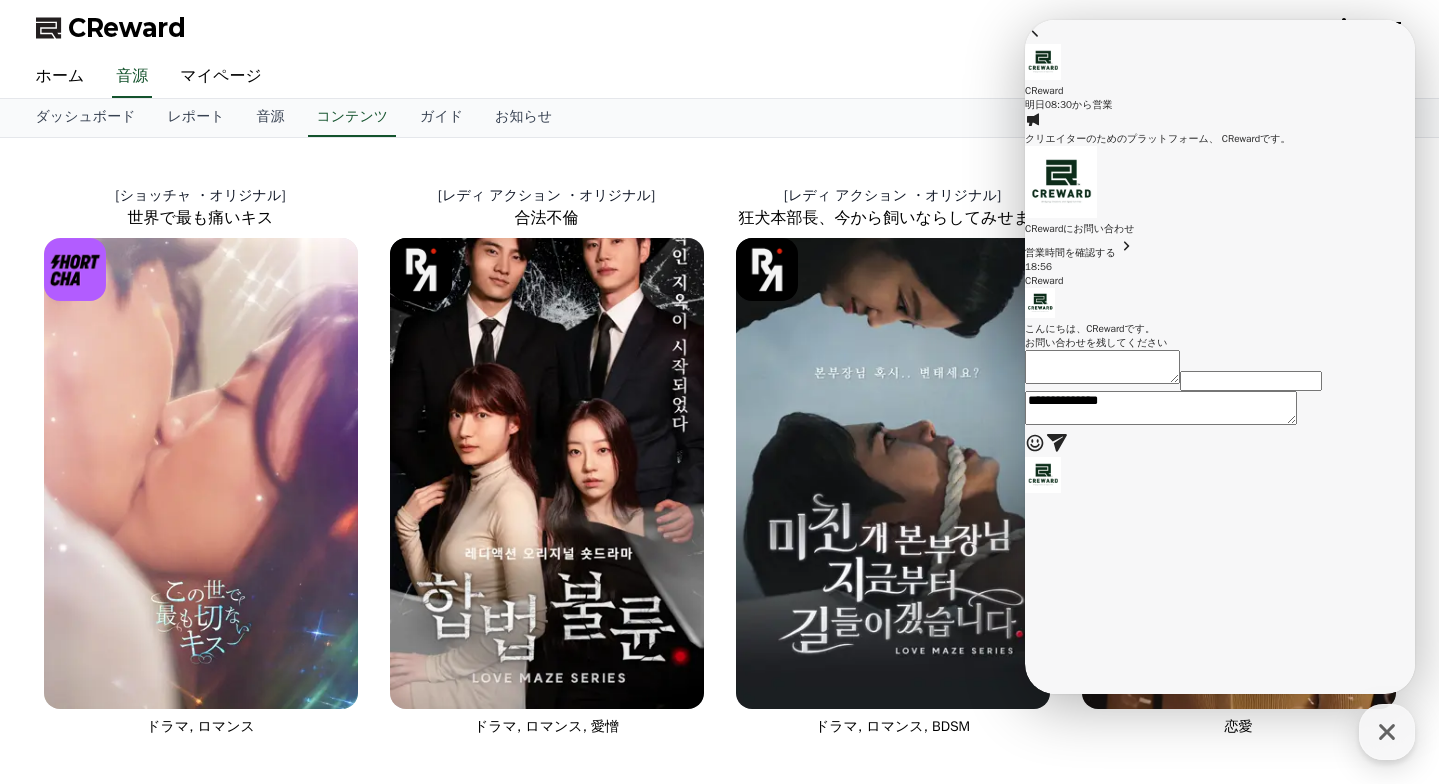type on "**********" 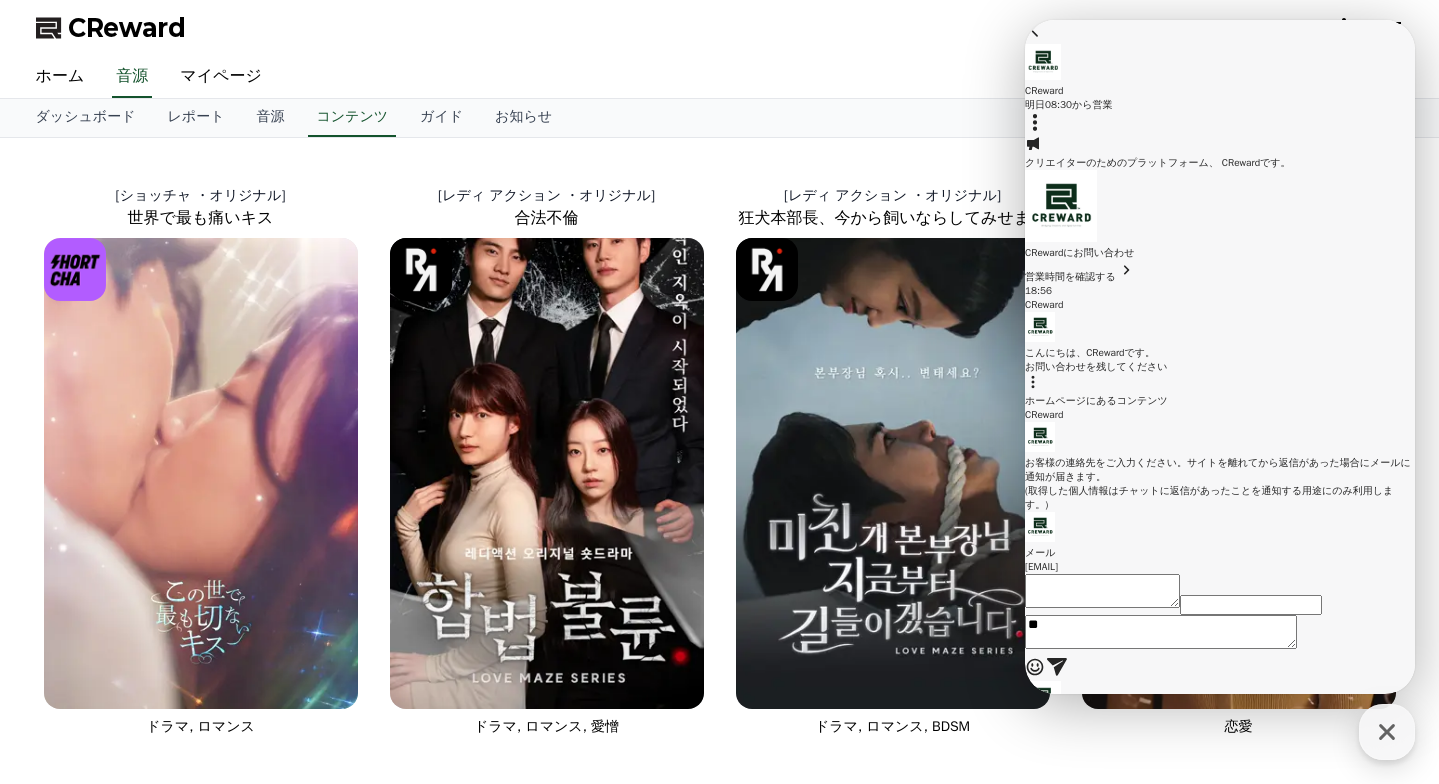 scroll, scrollTop: 202, scrollLeft: 0, axis: vertical 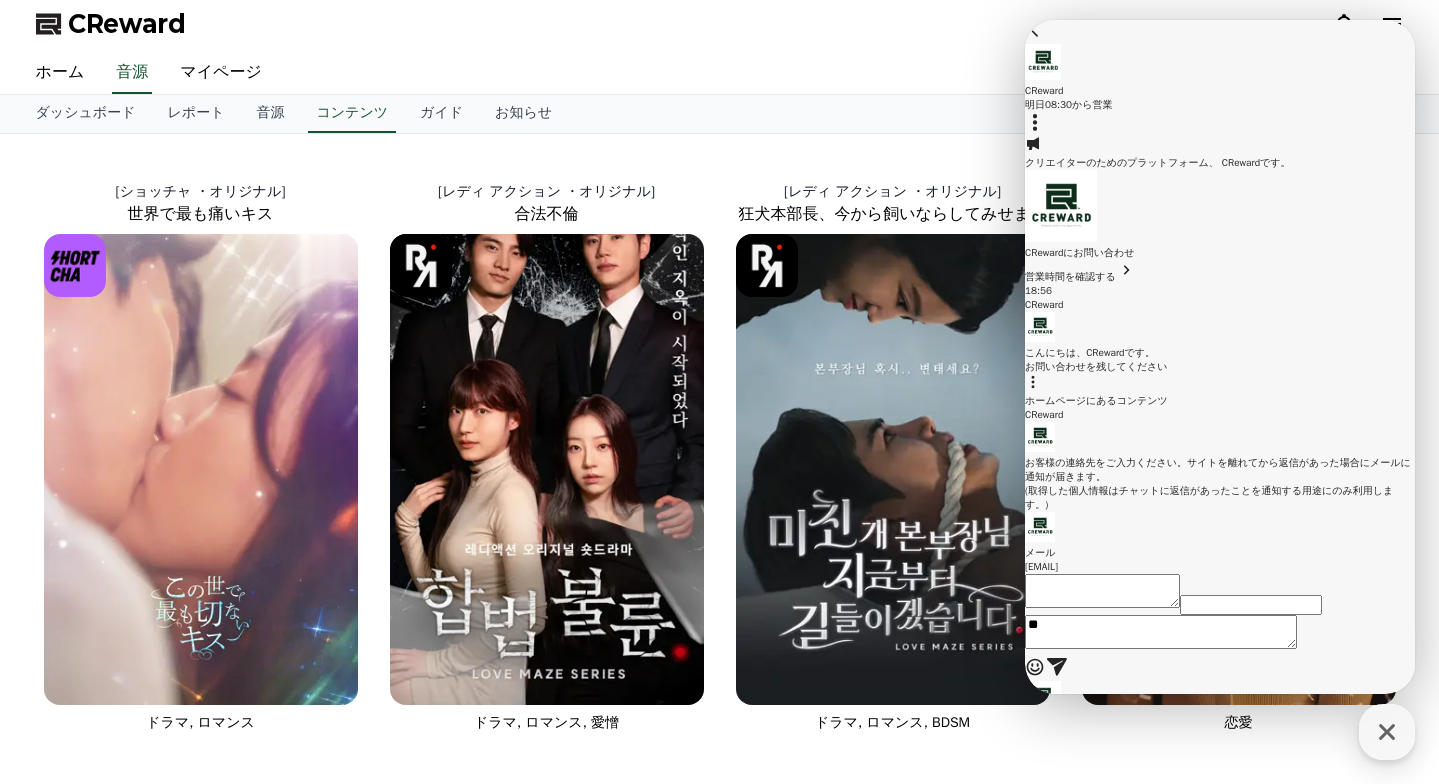 click on "ホームページにあるコンテンツ" at bounding box center (1220, 401) 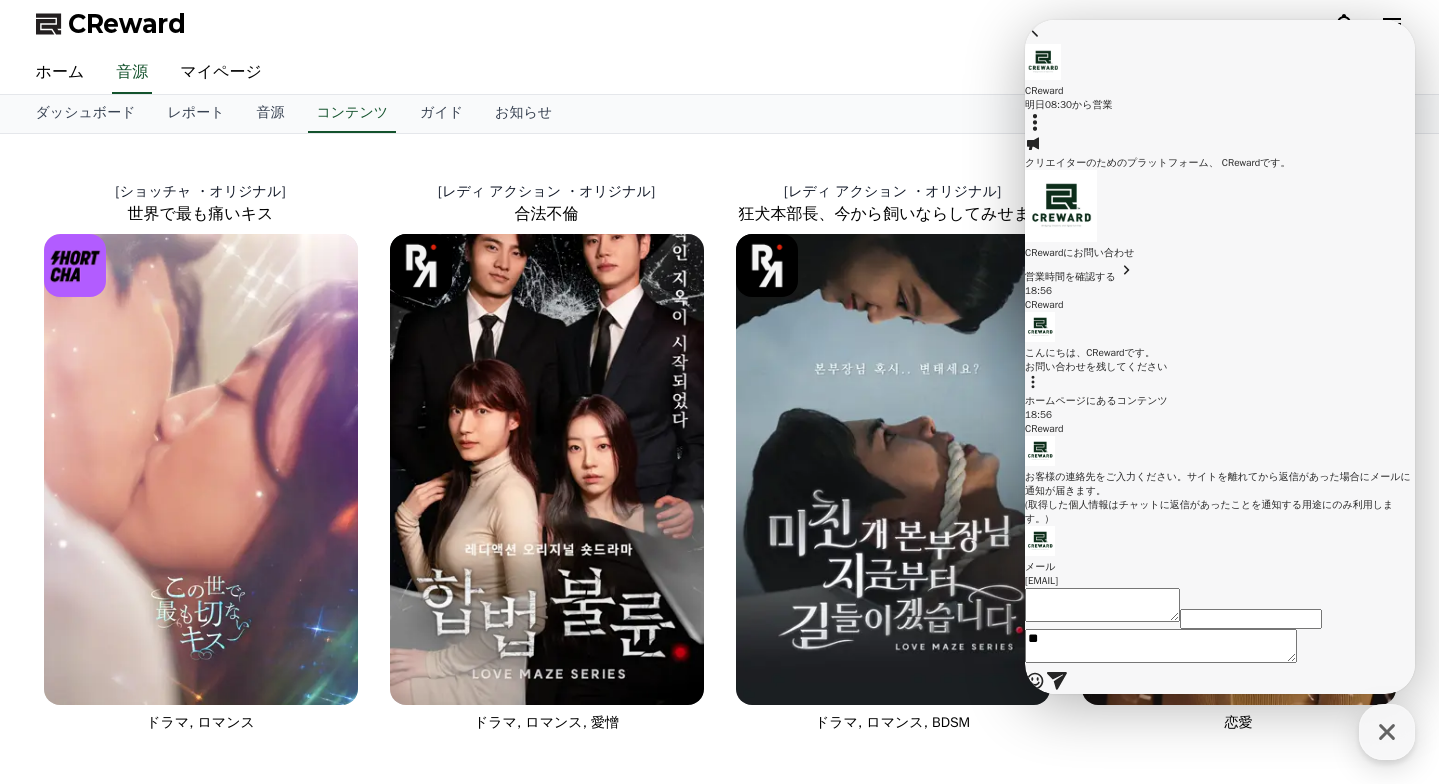 scroll, scrollTop: 220, scrollLeft: 0, axis: vertical 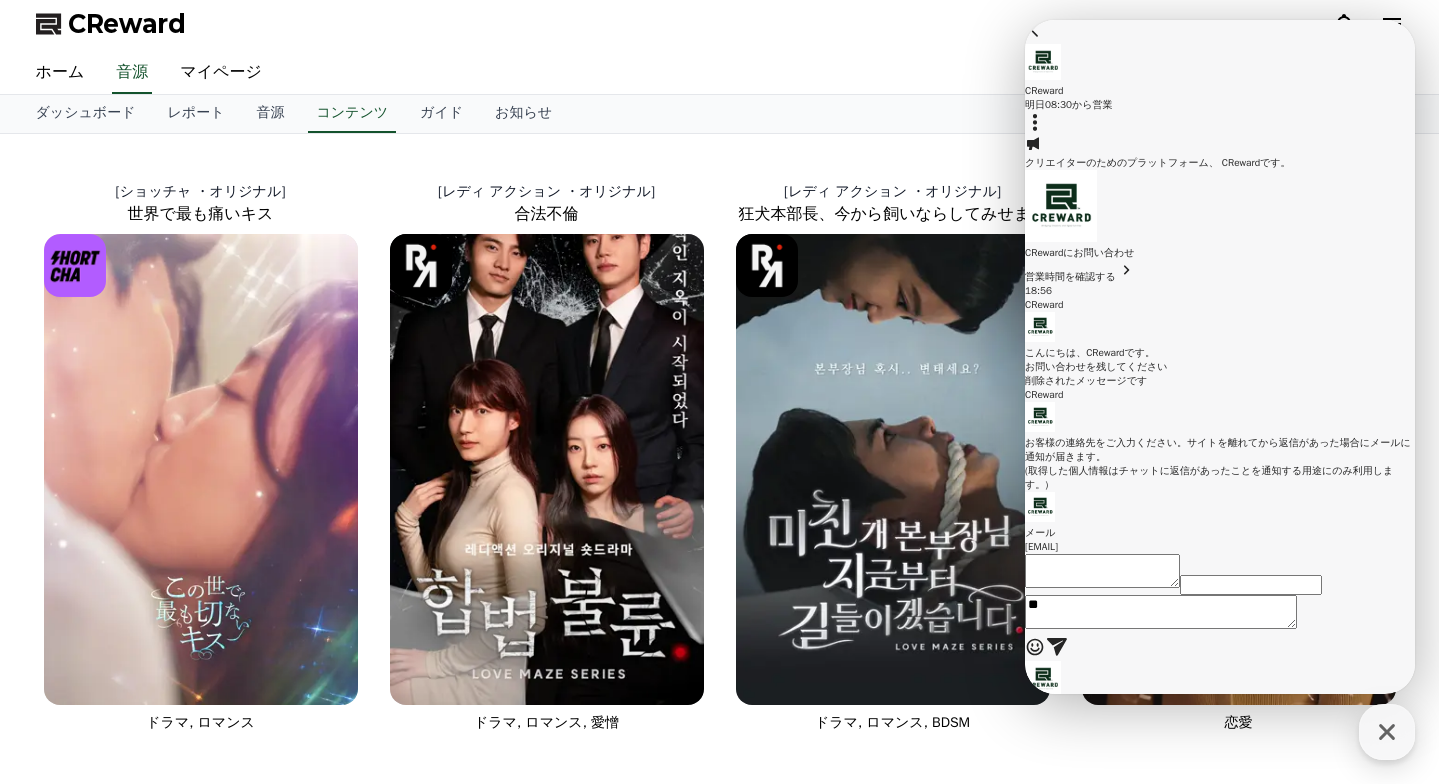 click on "**" at bounding box center [1161, 612] 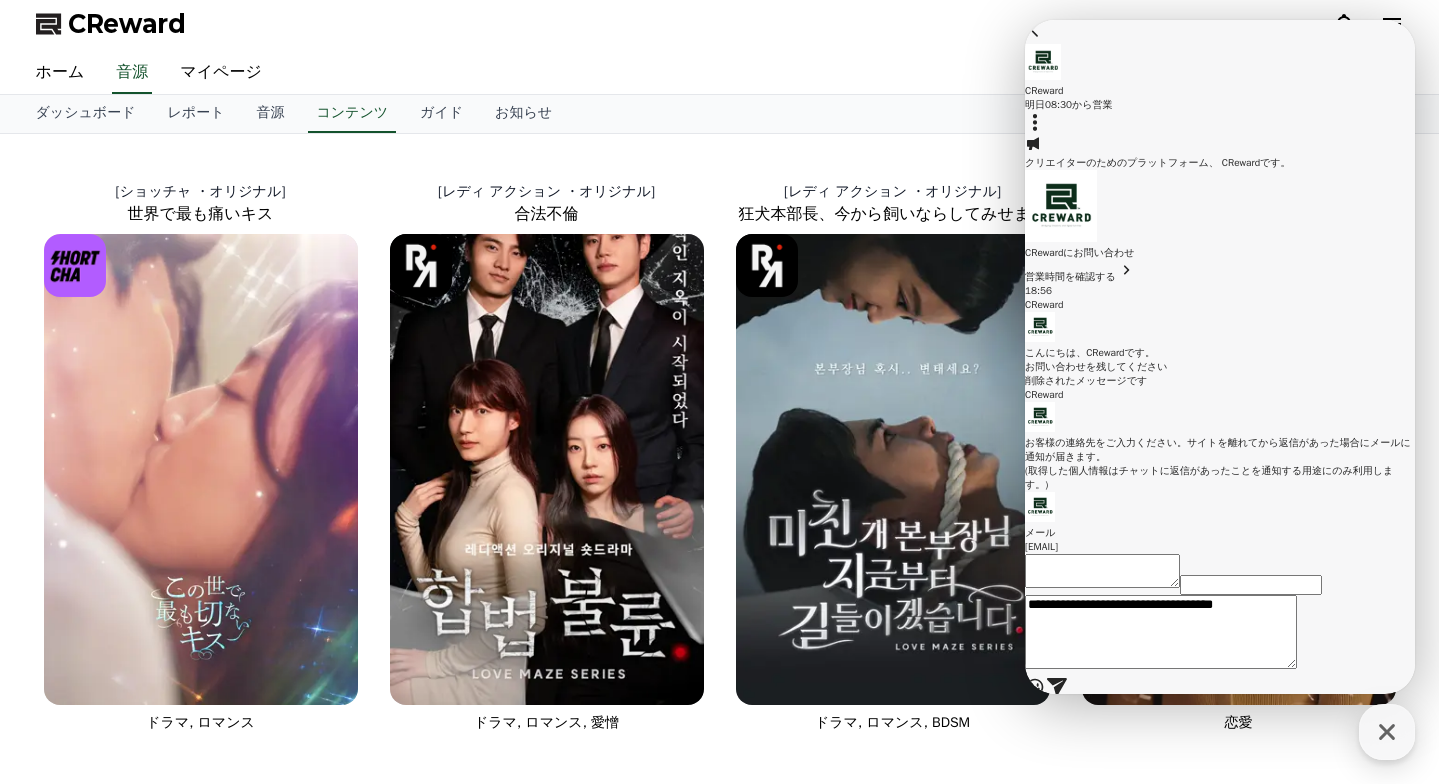 scroll, scrollTop: 240, scrollLeft: 0, axis: vertical 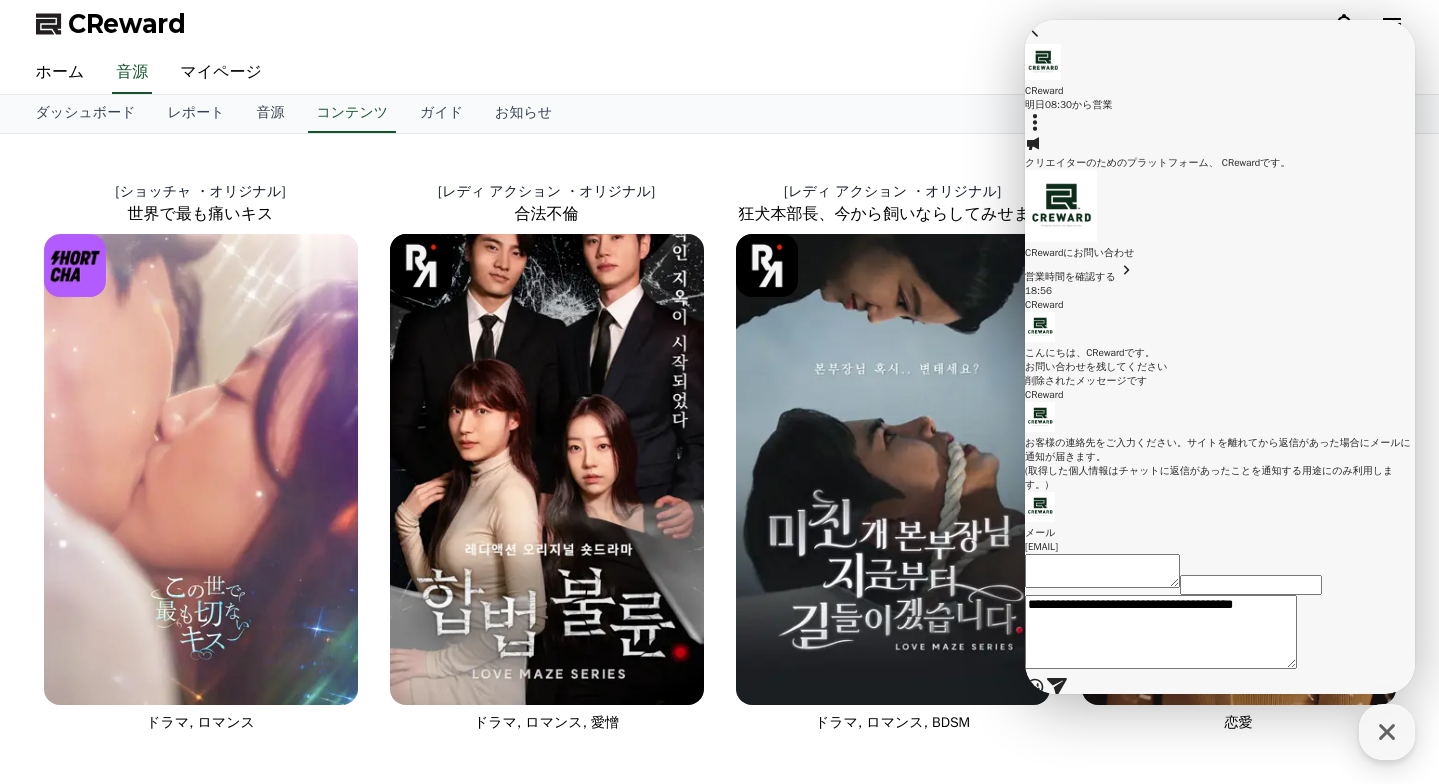 type on "**********" 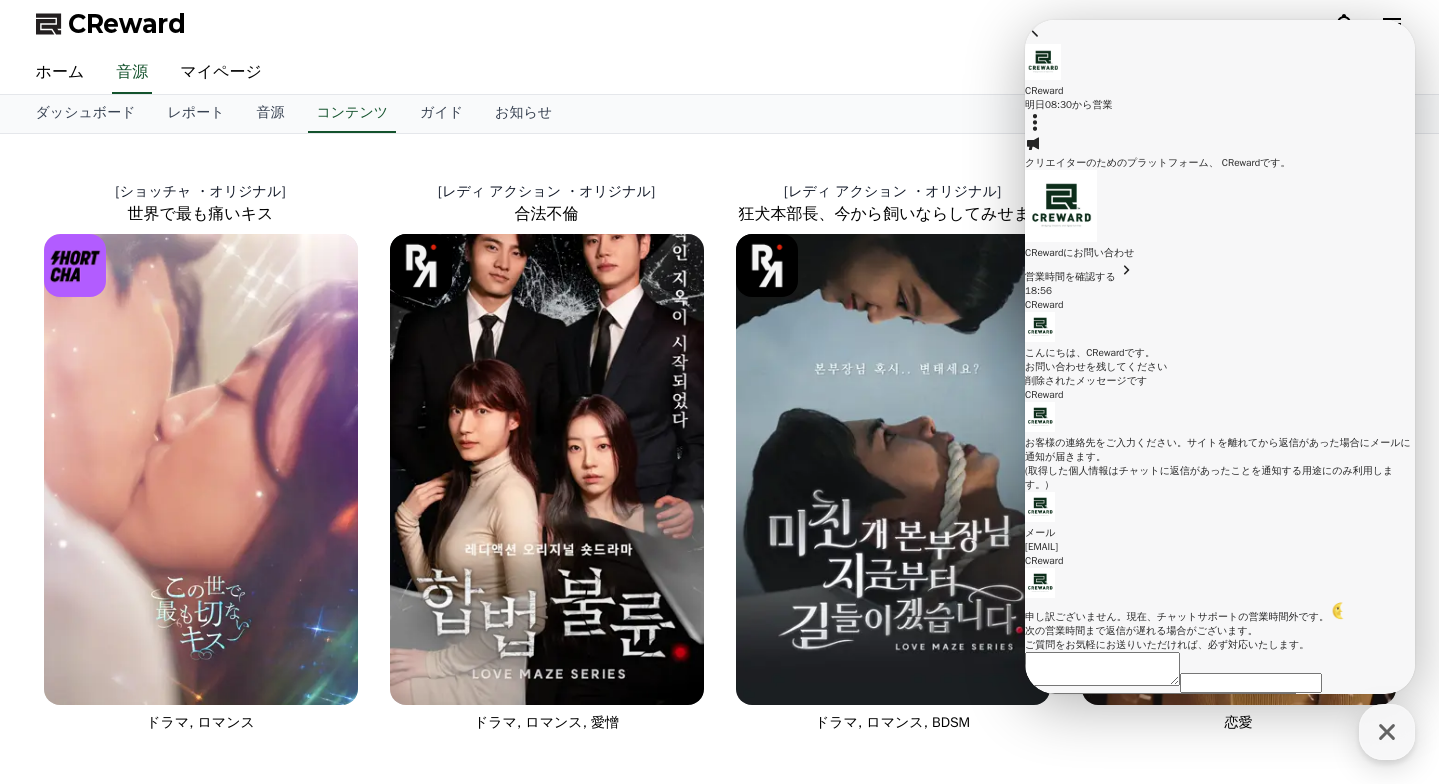 scroll, scrollTop: 462, scrollLeft: 0, axis: vertical 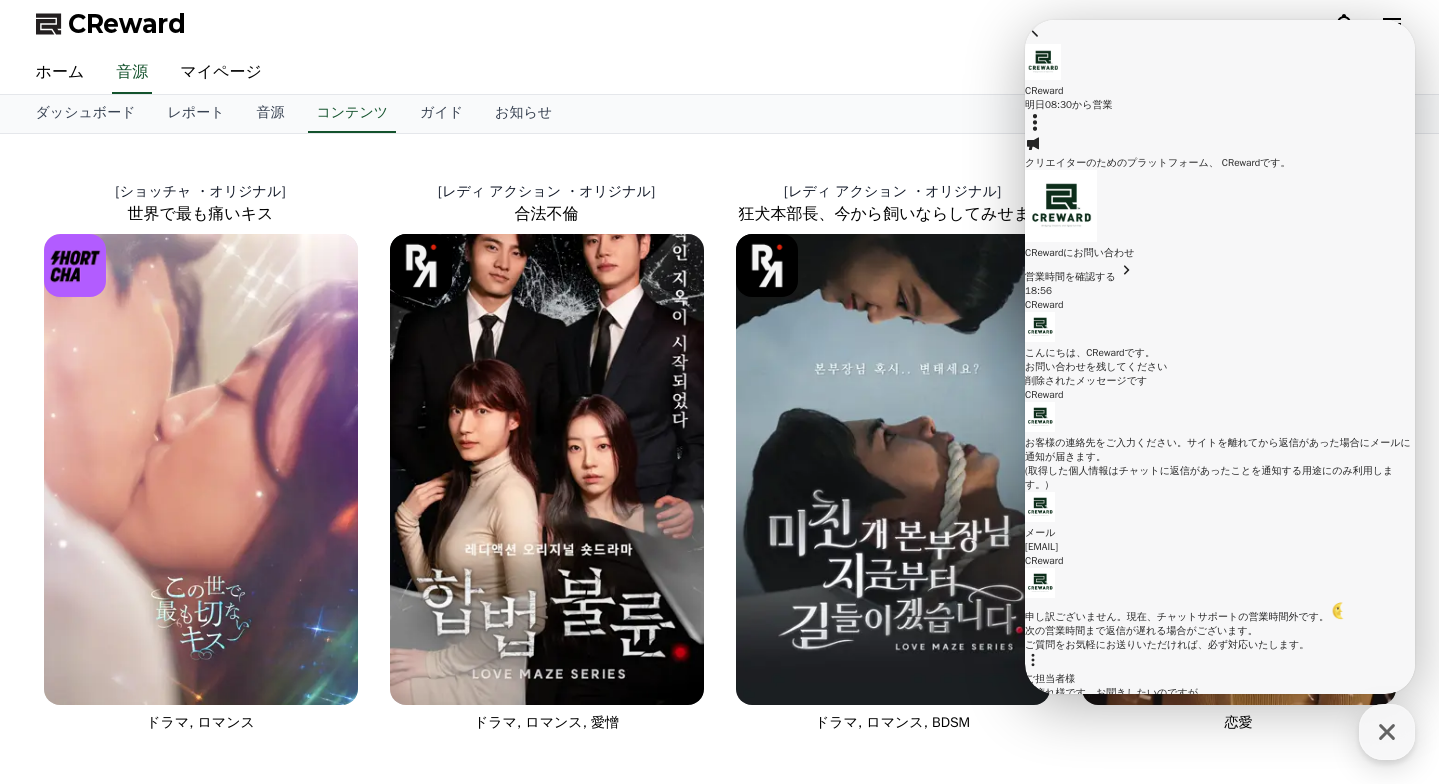 click on "CReward" at bounding box center [720, 24] 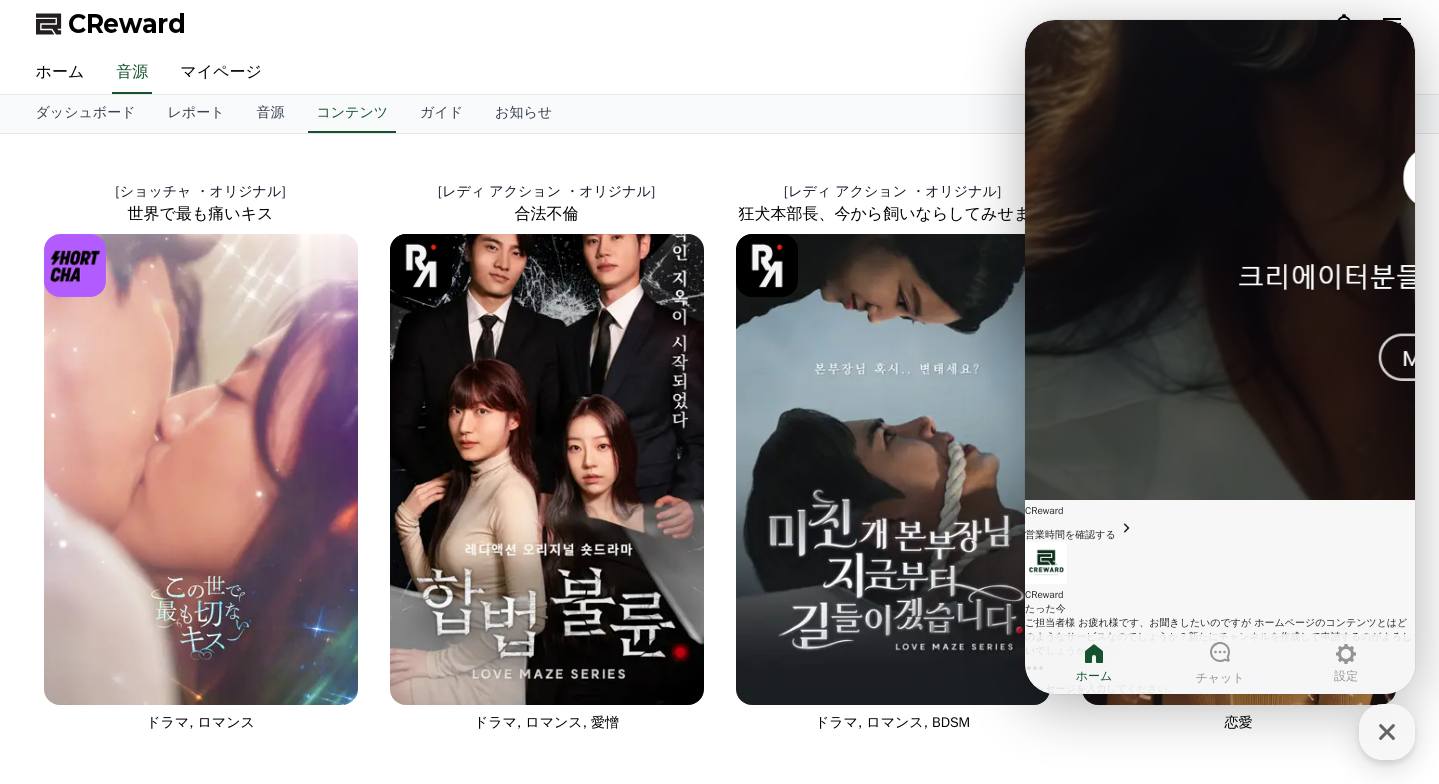 click on "CReward" at bounding box center (720, 24) 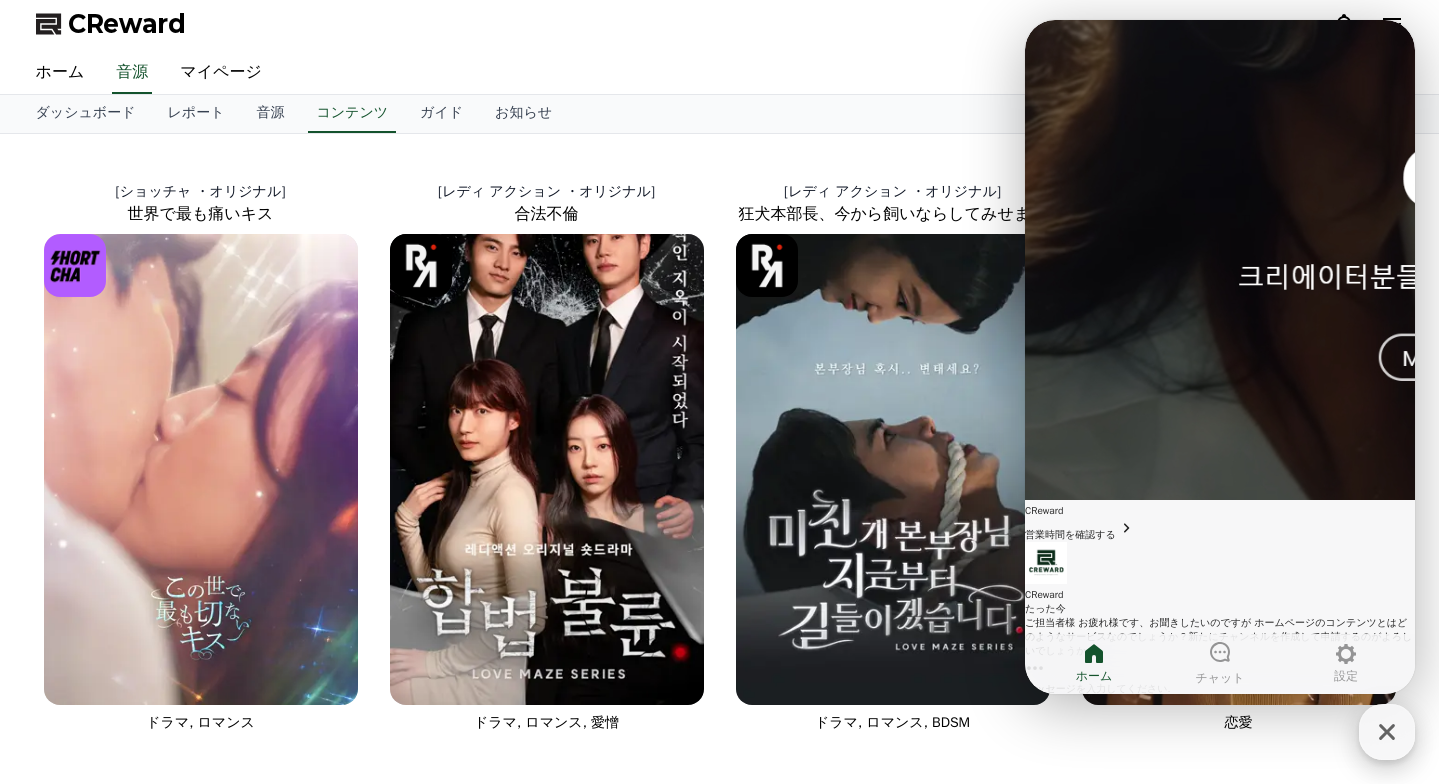 click 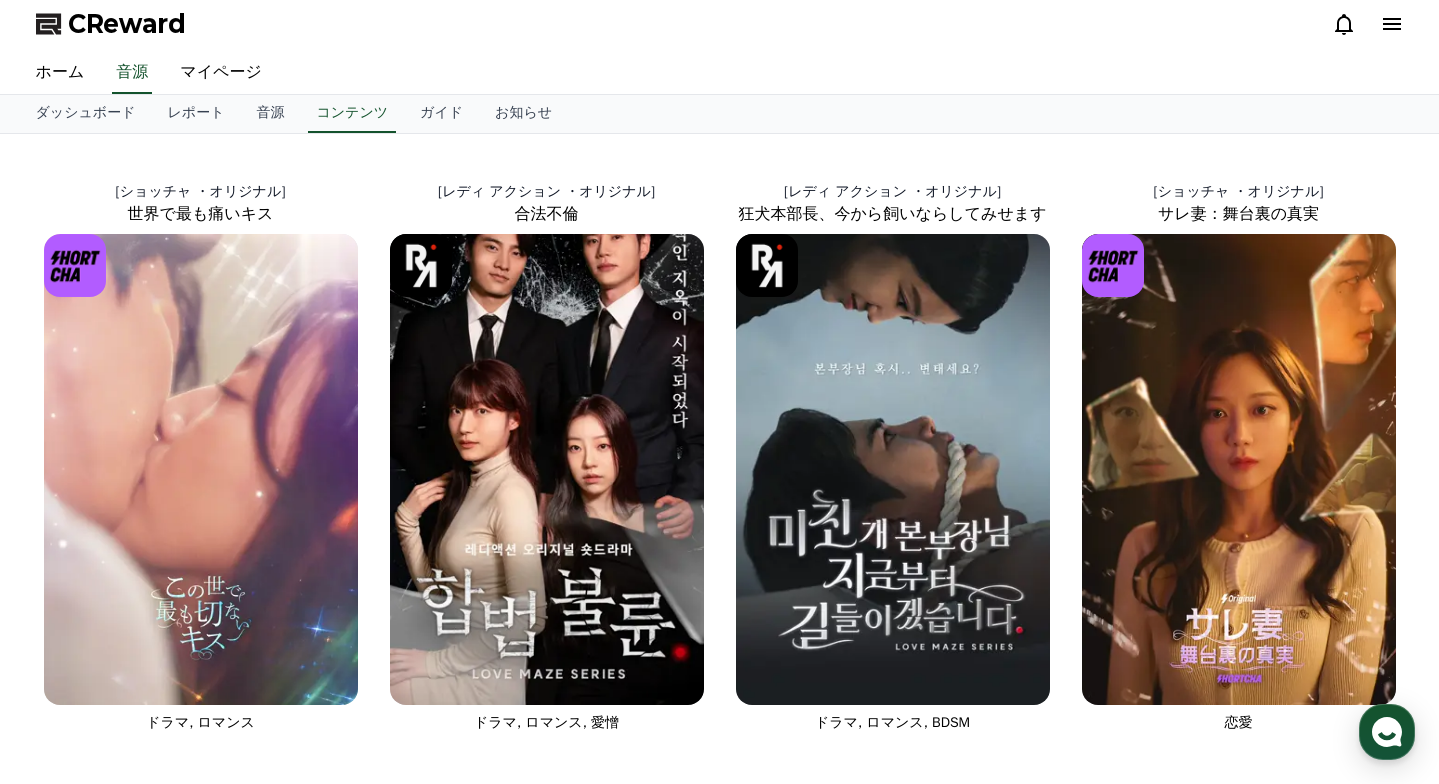 click 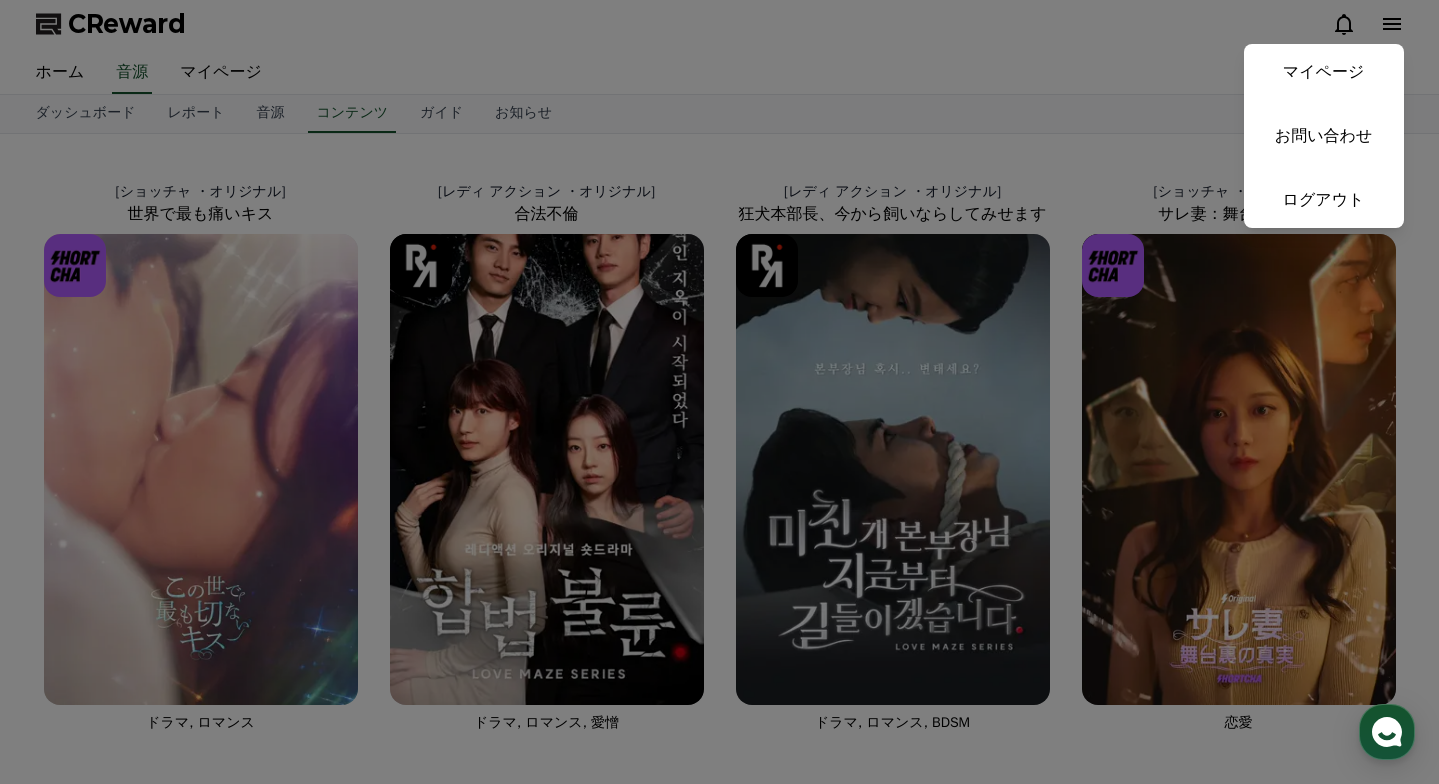 click at bounding box center [719, 392] 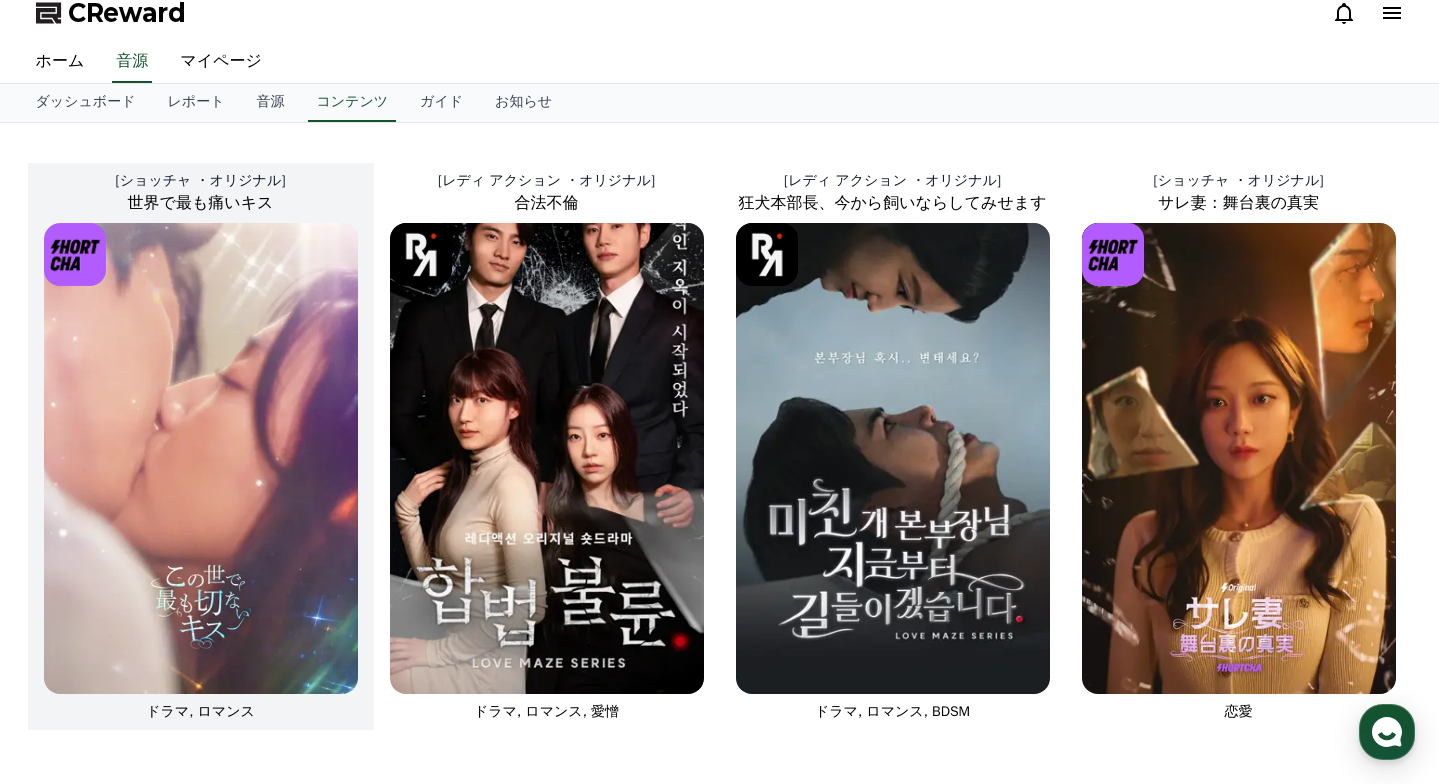 scroll, scrollTop: 0, scrollLeft: 0, axis: both 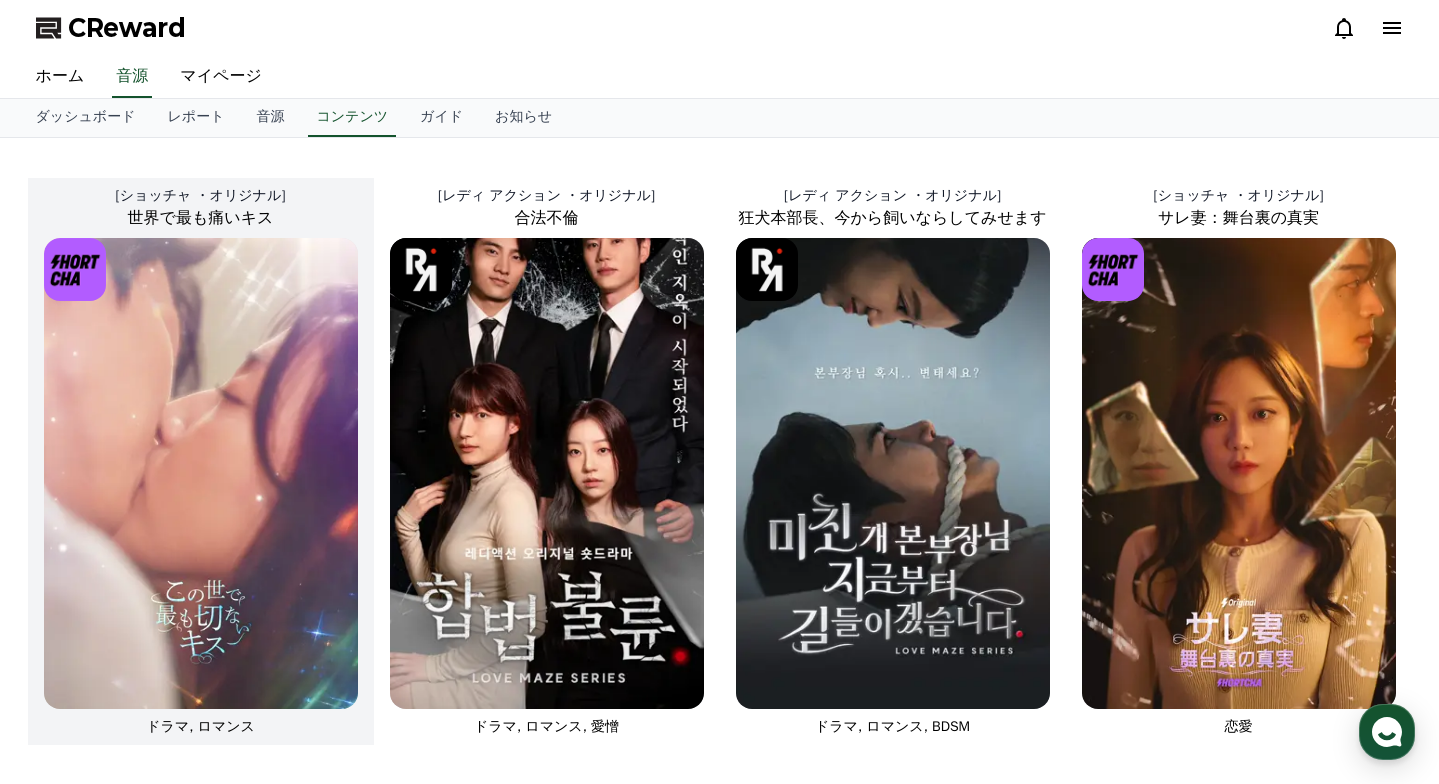 click at bounding box center (201, 473) 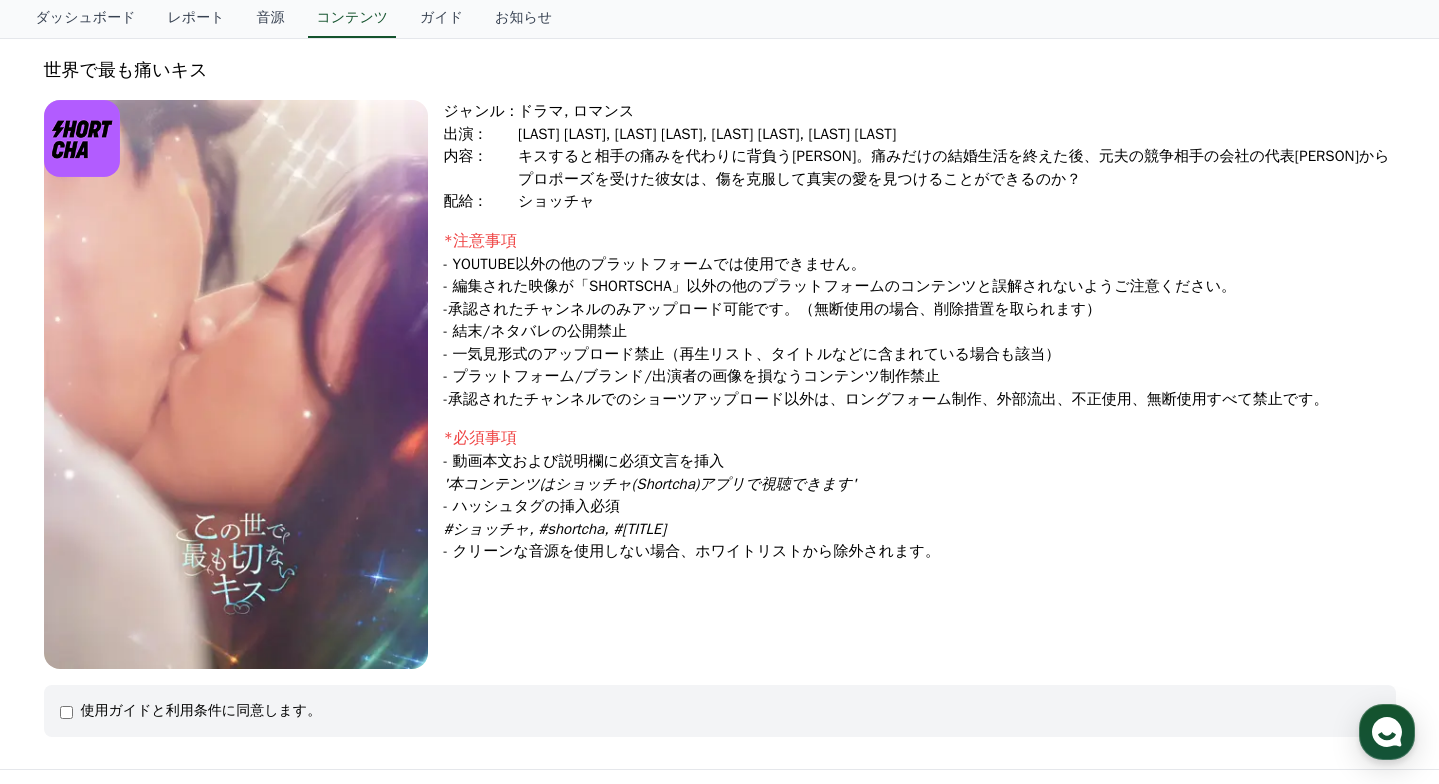 scroll, scrollTop: 0, scrollLeft: 0, axis: both 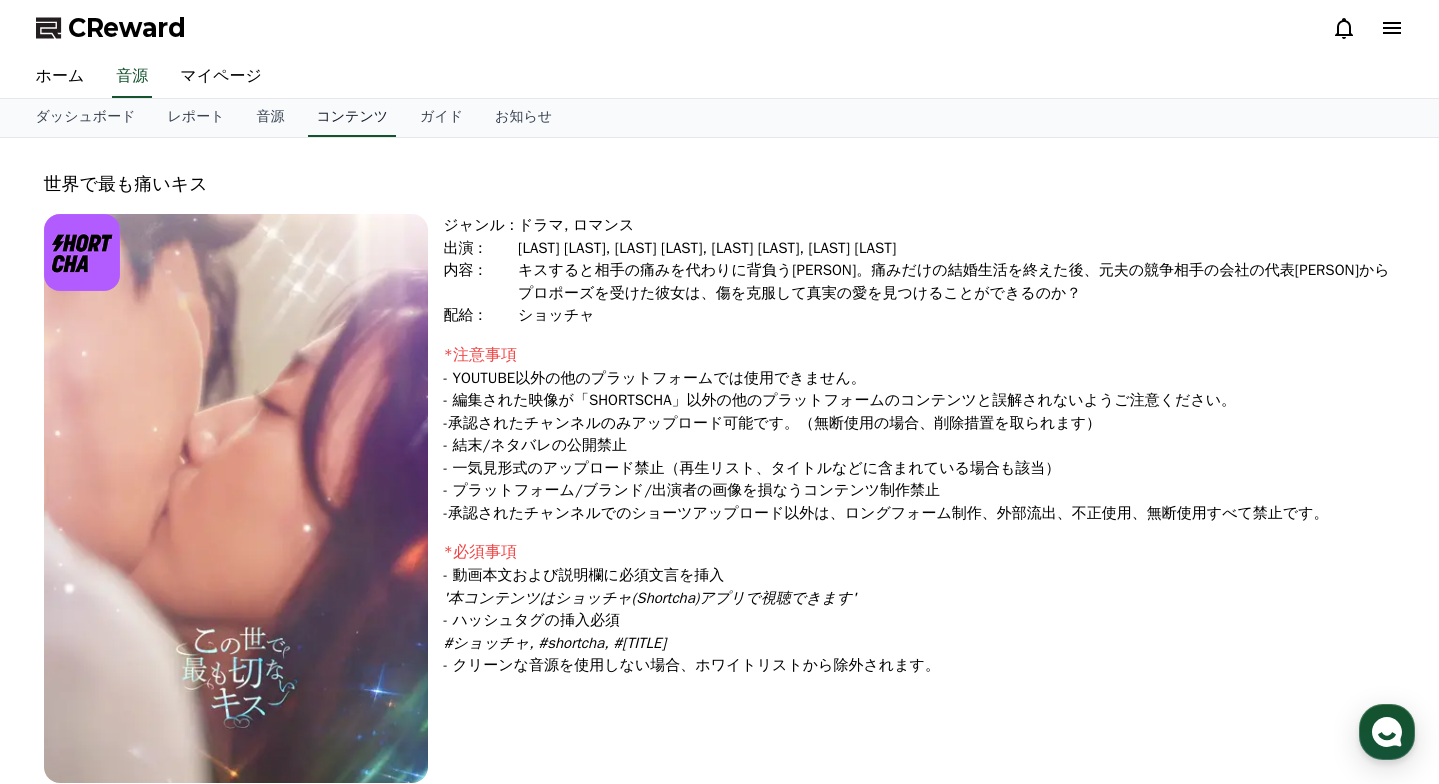 click on "コンテンツ" at bounding box center [352, 118] 